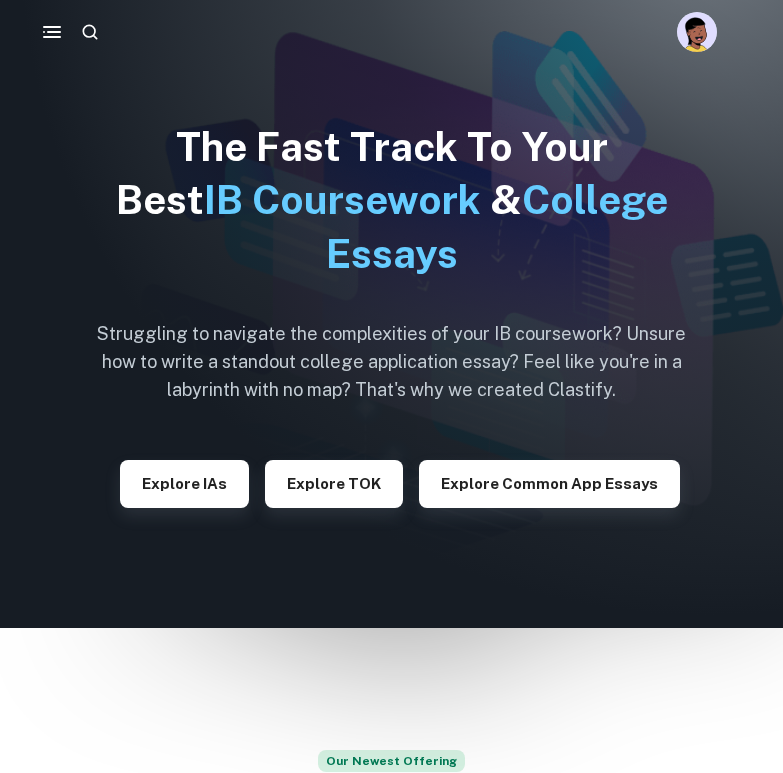 scroll, scrollTop: 0, scrollLeft: 0, axis: both 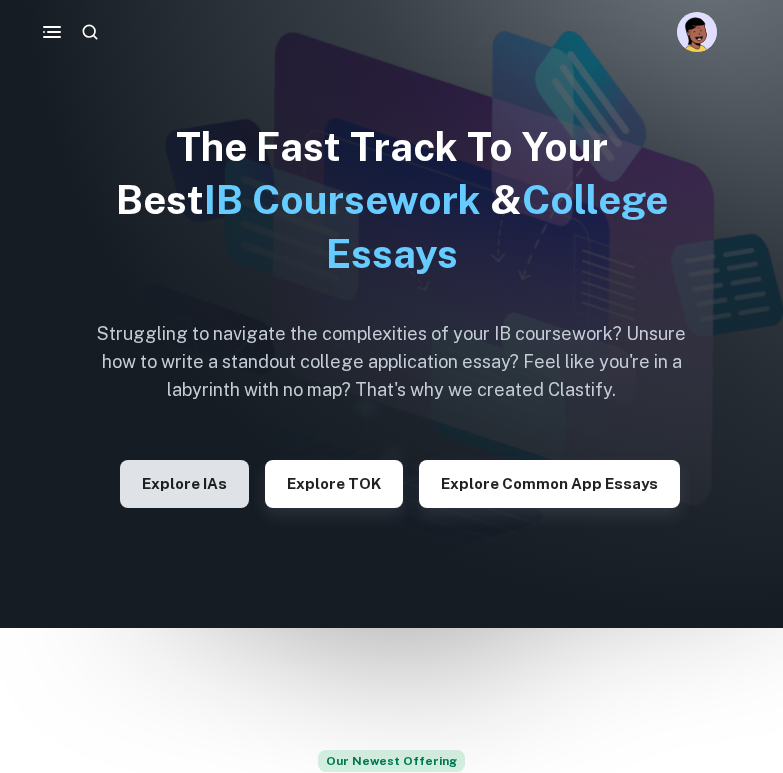 click on "Explore IAs" at bounding box center [184, 484] 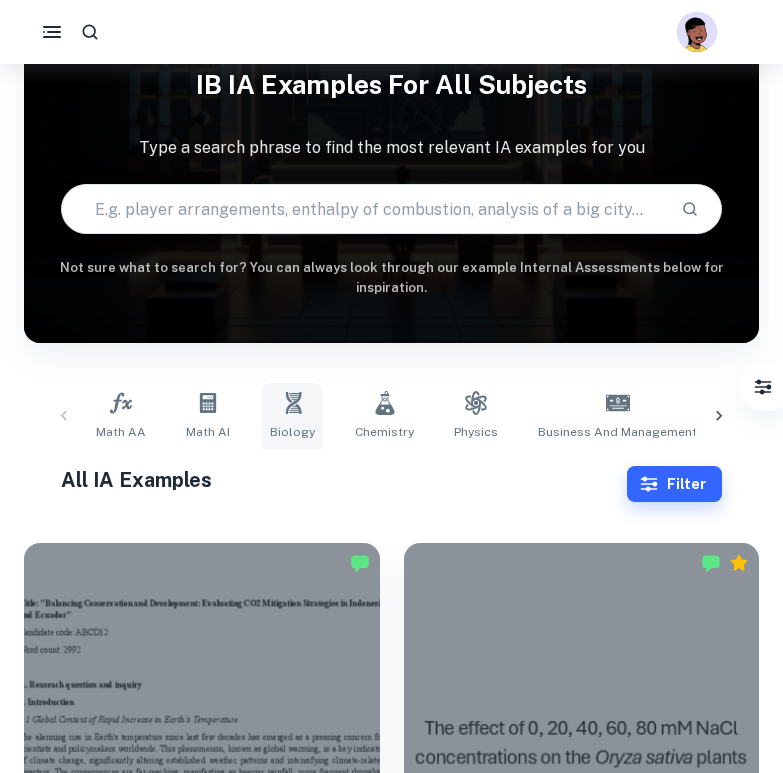 scroll, scrollTop: 90, scrollLeft: 0, axis: vertical 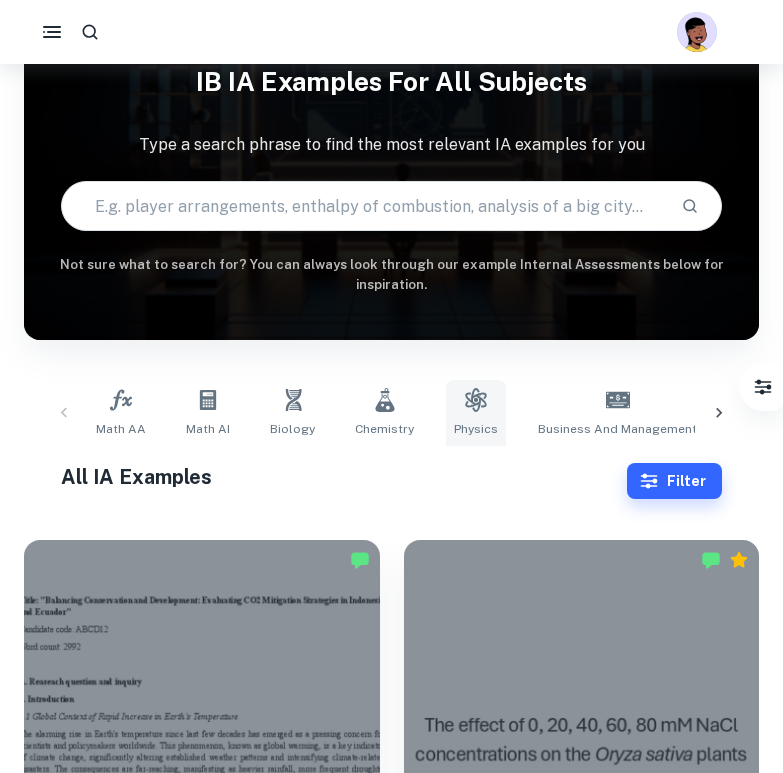 click 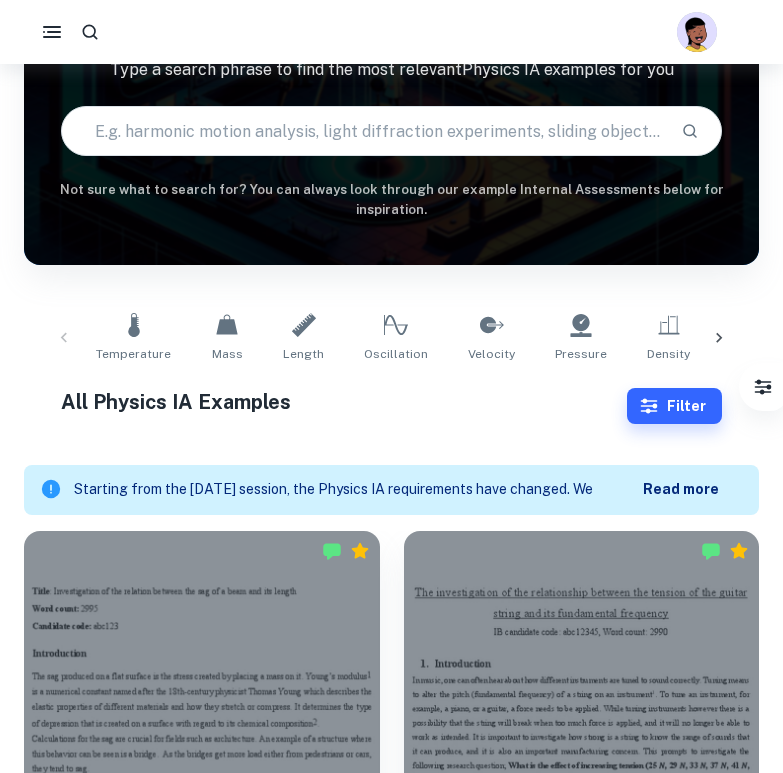scroll, scrollTop: 171, scrollLeft: 0, axis: vertical 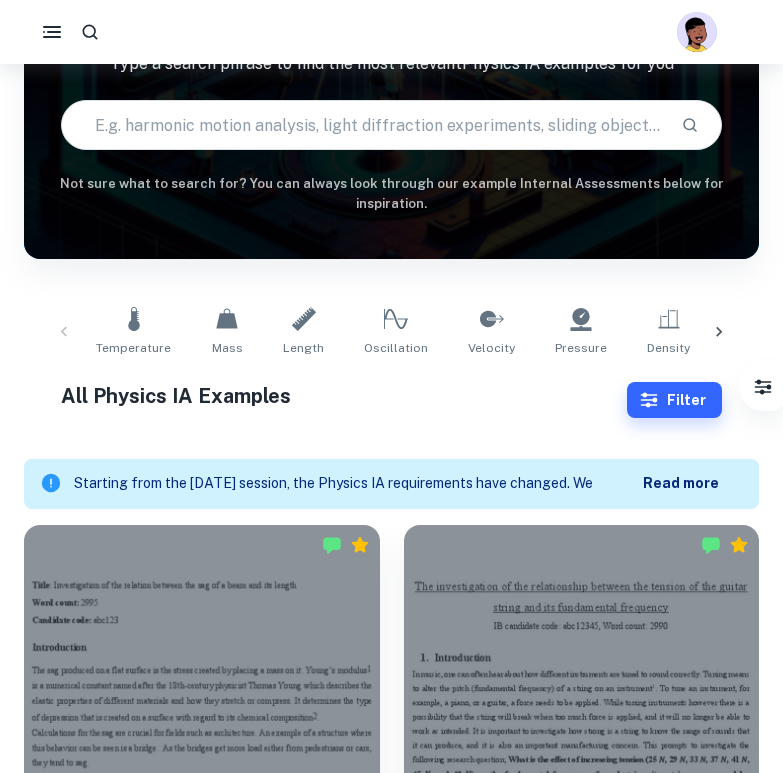 click on "Read more" at bounding box center [681, 483] 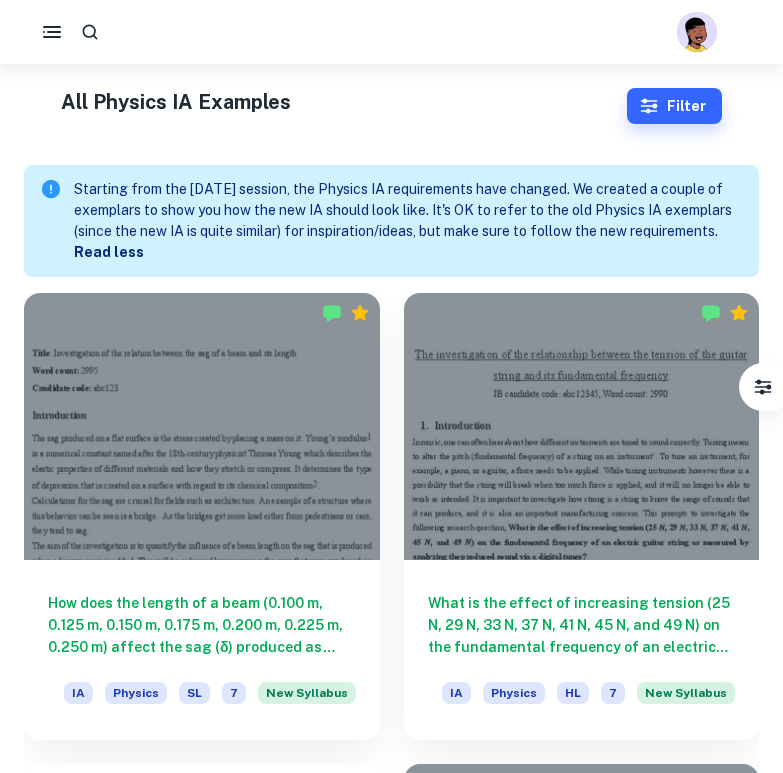 scroll, scrollTop: 469, scrollLeft: 0, axis: vertical 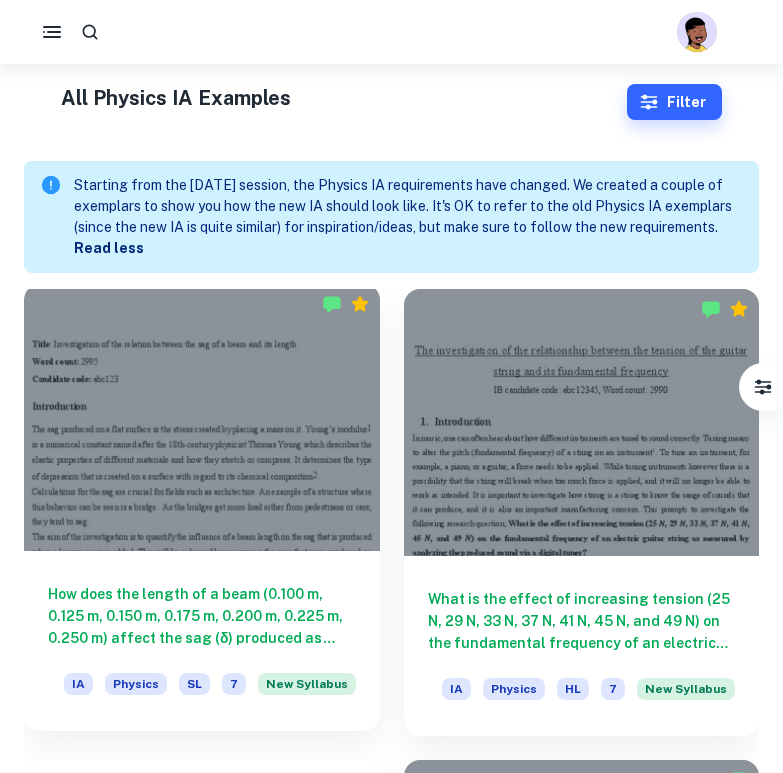 click on "How does the length of a beam (0.100 m, 0.125 m, 0.150 m, 0.175 m, 0.200 m, 0.225 m, 0.250 m) affect the sag (δ) produced as measured by adding a known mass? IA Physics SL 7 New Syllabus" at bounding box center (202, 641) 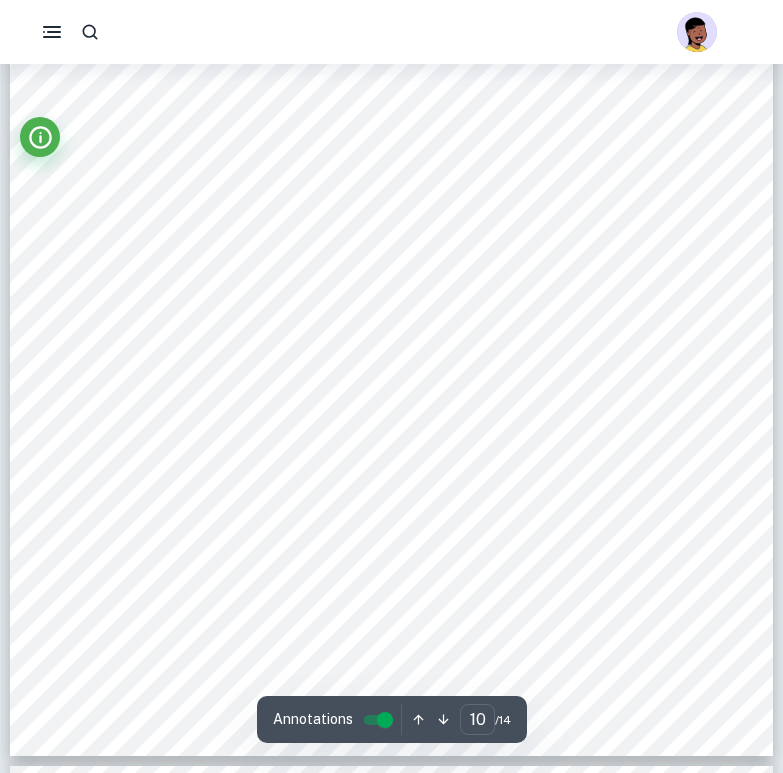 scroll, scrollTop: 9493, scrollLeft: 0, axis: vertical 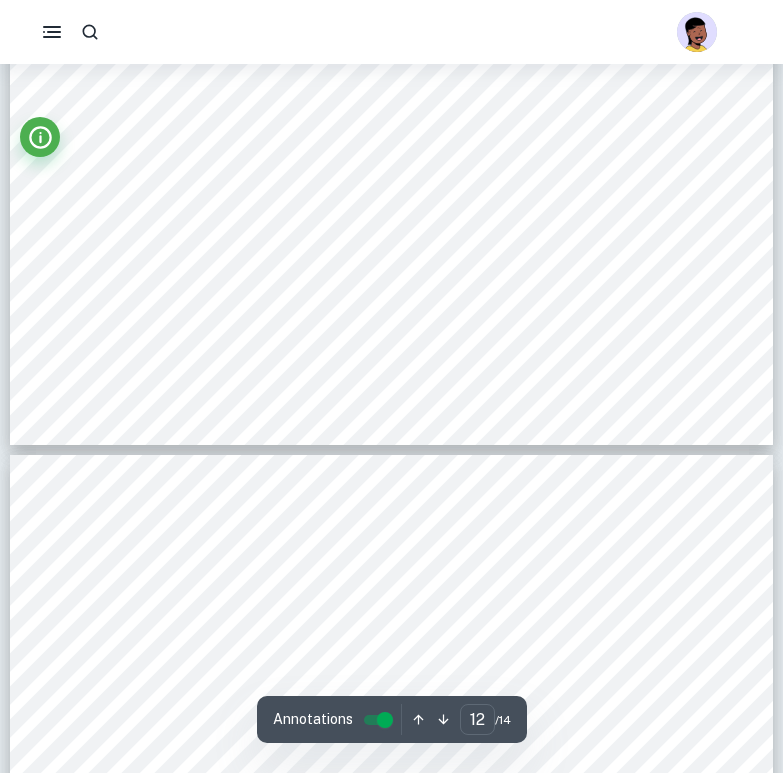 type on "13" 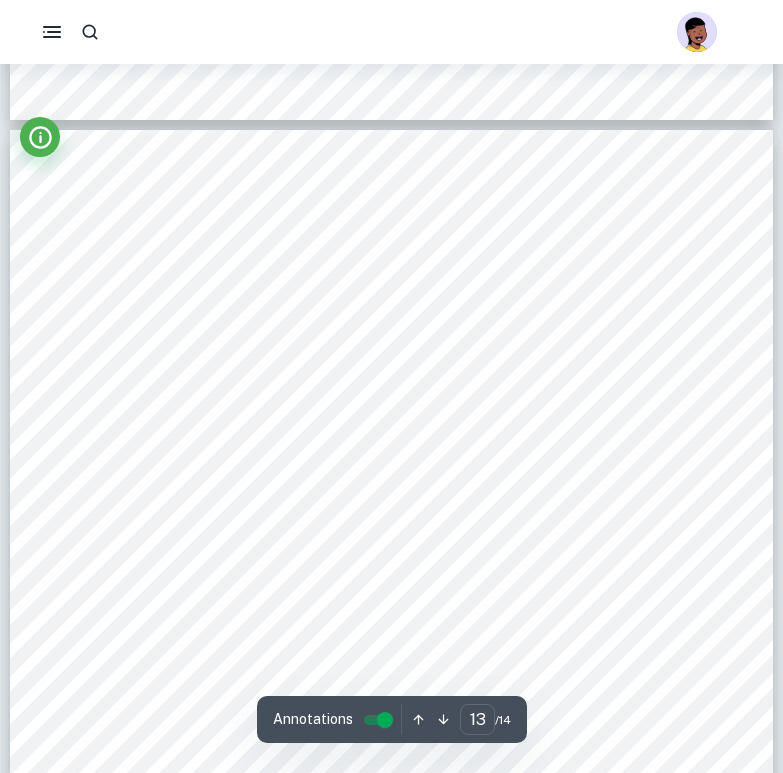 scroll, scrollTop: 12084, scrollLeft: 0, axis: vertical 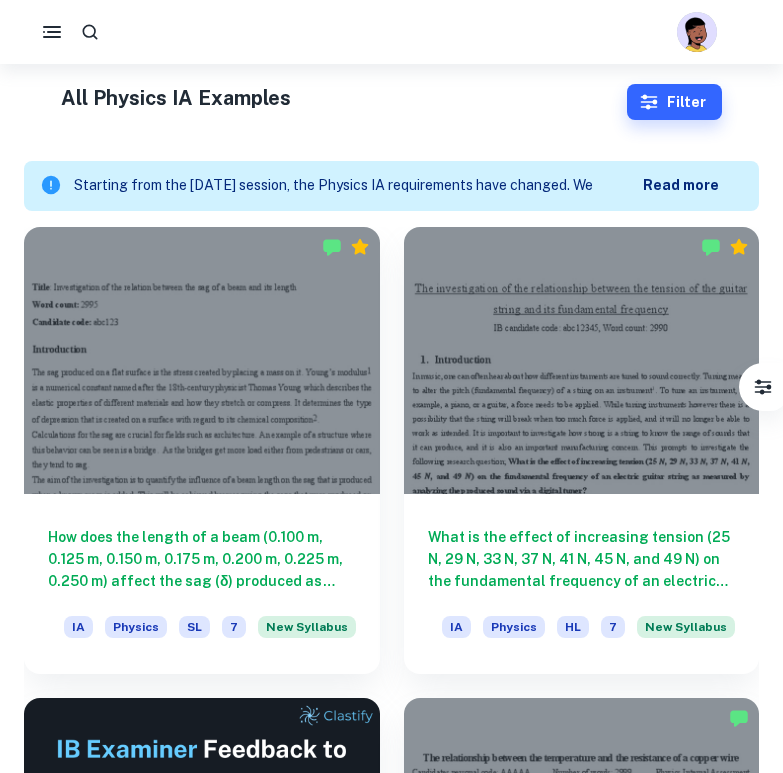 click 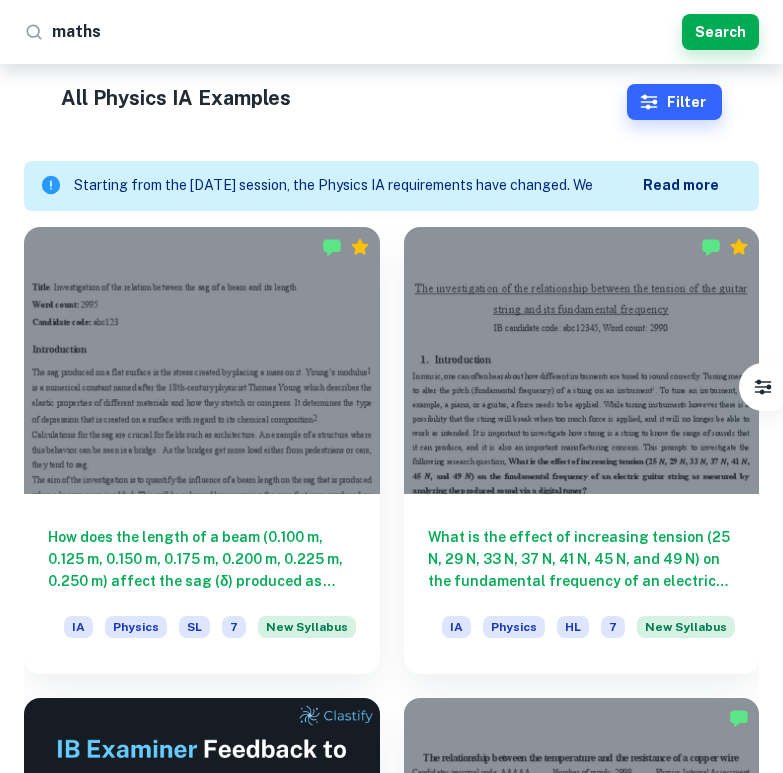 type on "math" 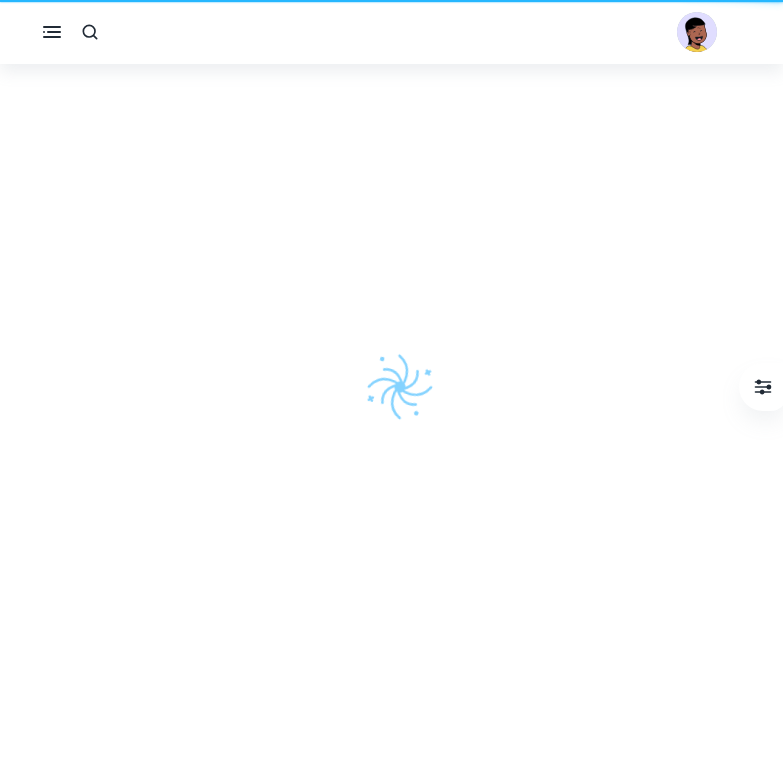 scroll, scrollTop: 0, scrollLeft: 0, axis: both 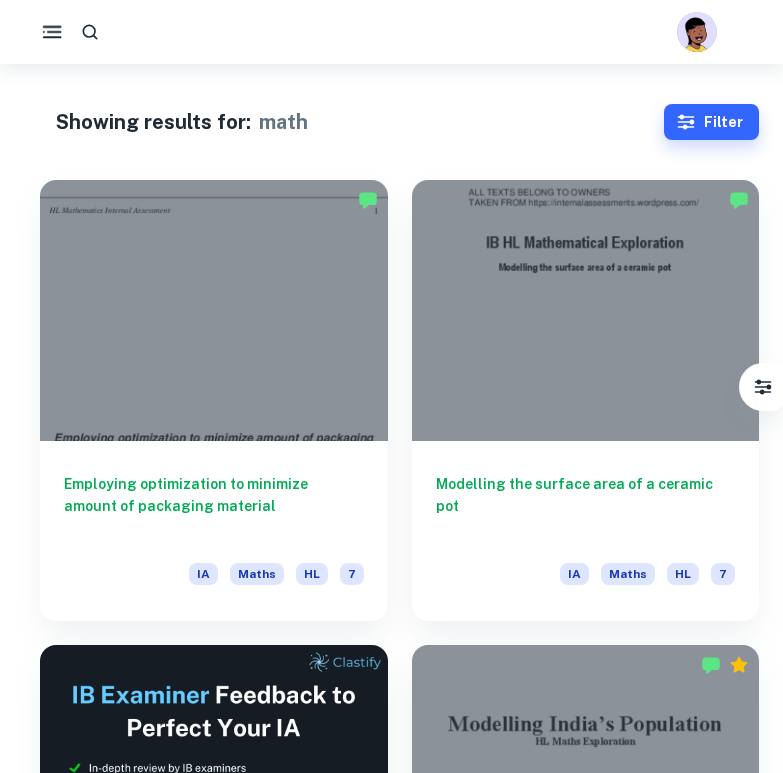 click at bounding box center (52, 32) 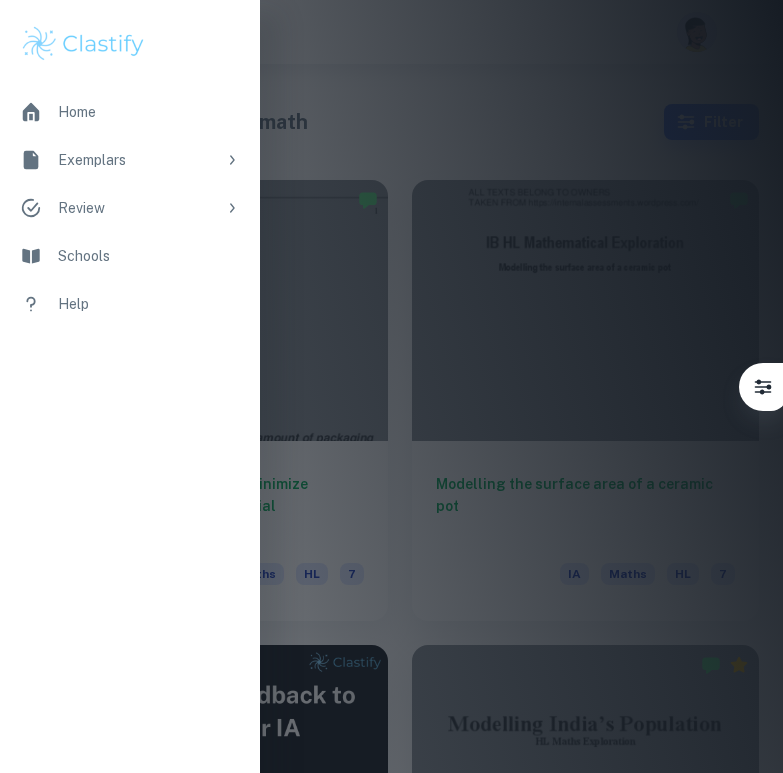 click on "Home" at bounding box center (130, 112) 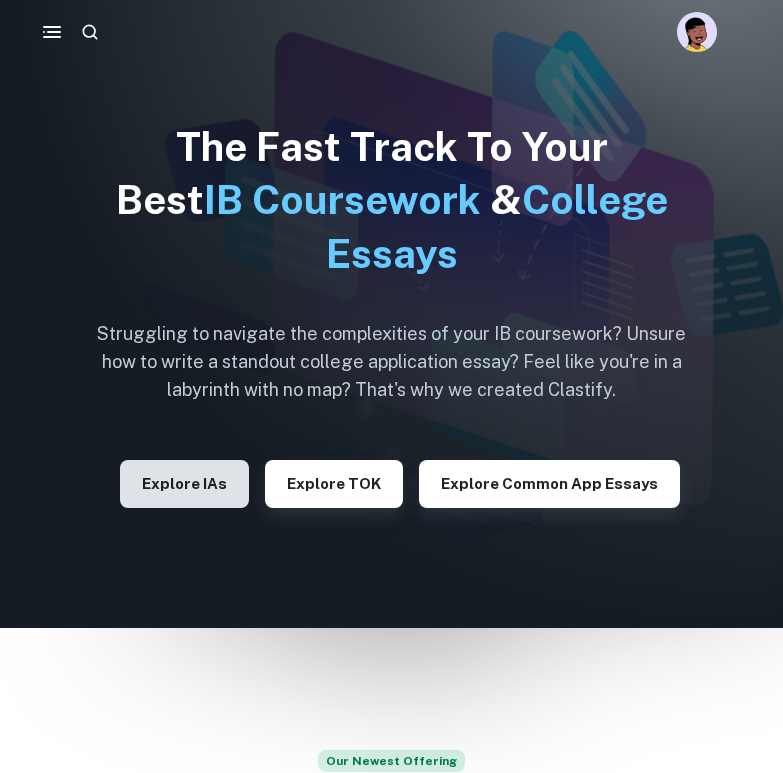 click on "Explore IAs" at bounding box center (184, 484) 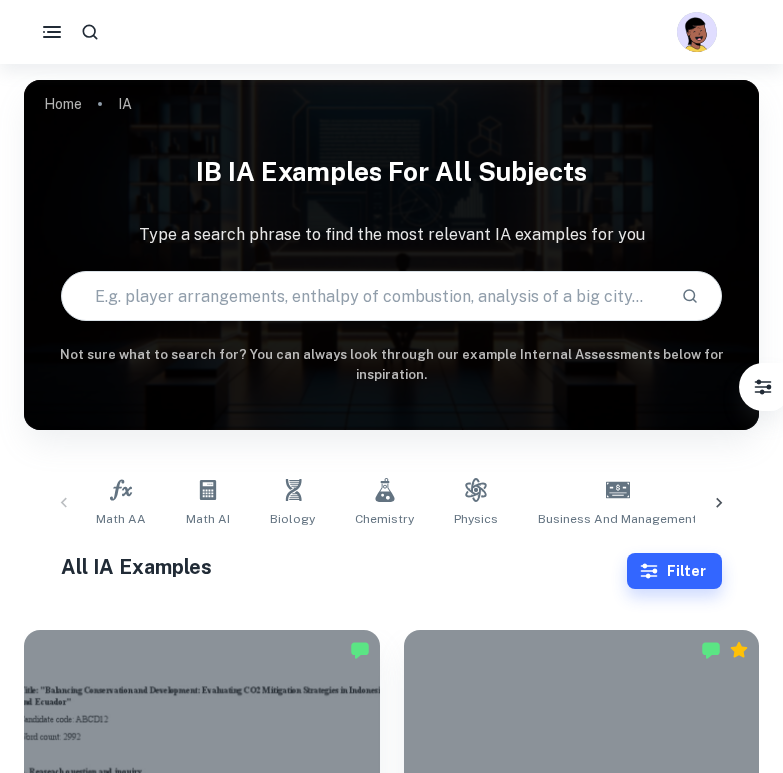 scroll, scrollTop: 26, scrollLeft: 0, axis: vertical 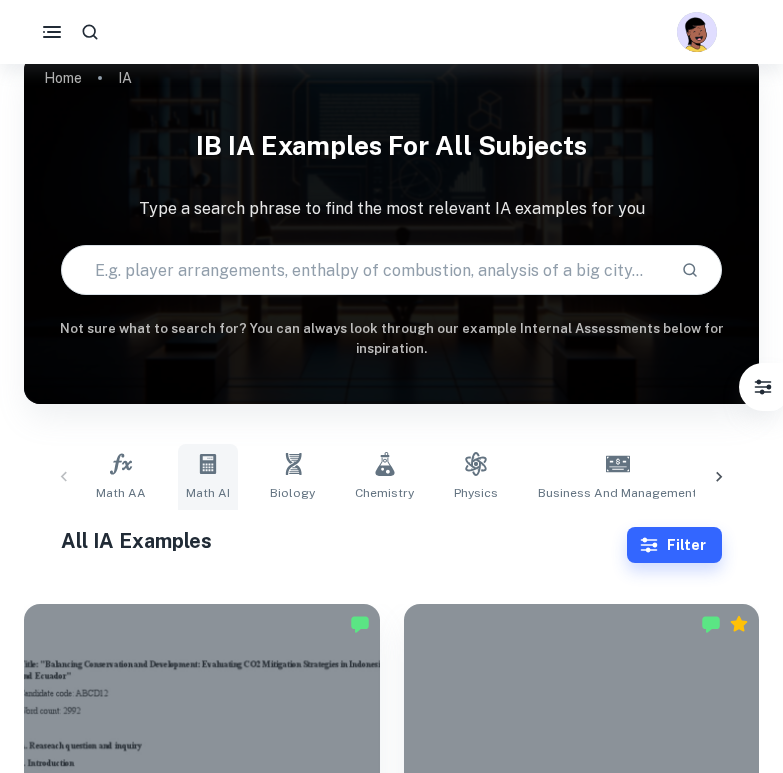 click on "Math AI" at bounding box center [208, 477] 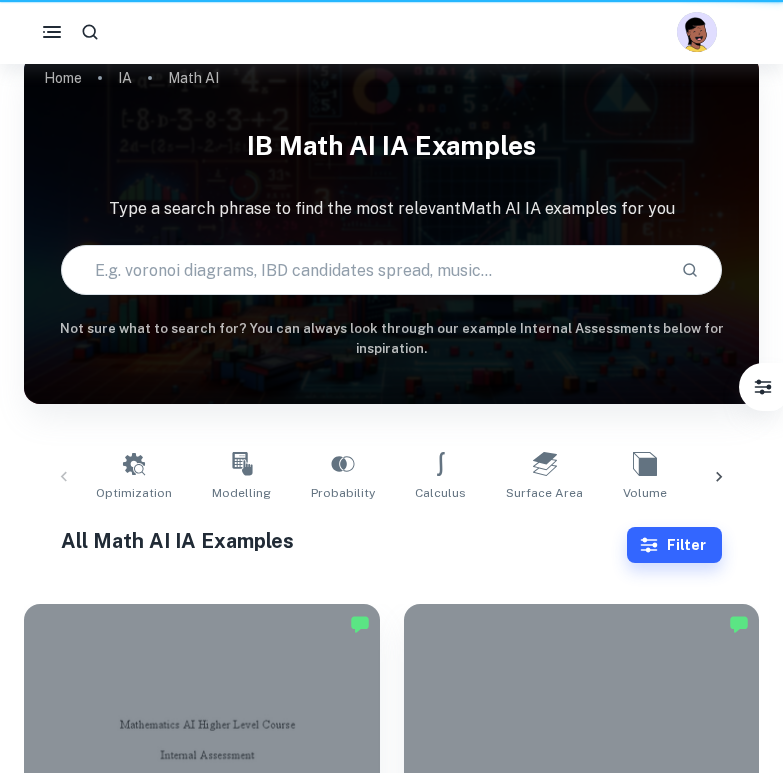 scroll, scrollTop: 0, scrollLeft: 0, axis: both 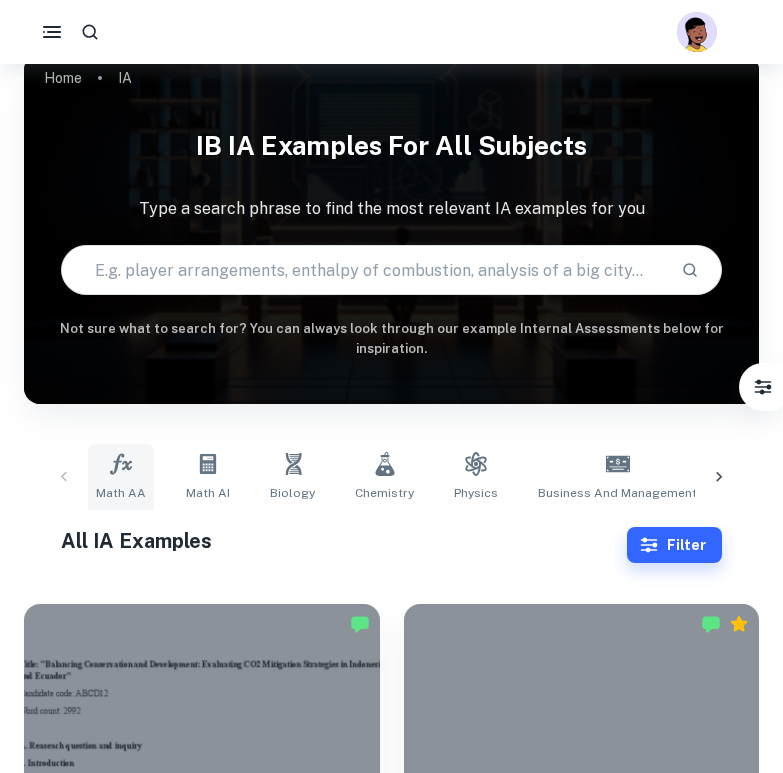 click on "Math AA" at bounding box center [121, 477] 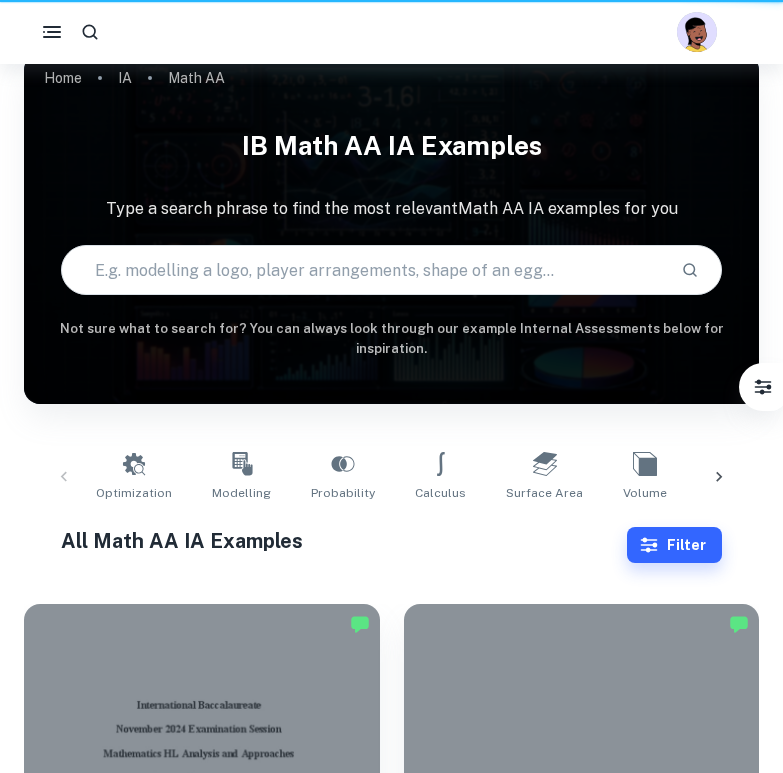 scroll, scrollTop: 0, scrollLeft: 0, axis: both 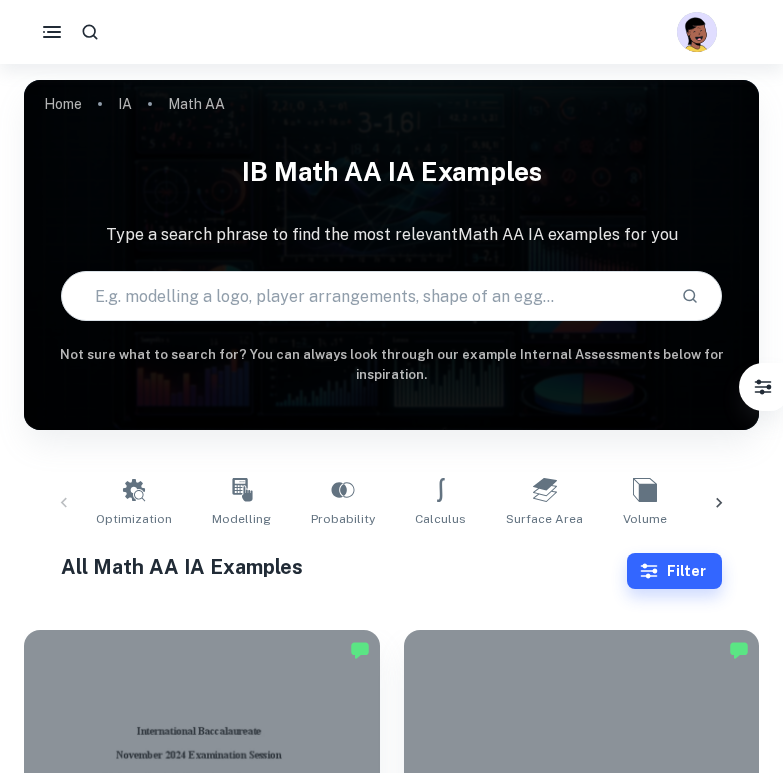 click at bounding box center [364, 296] 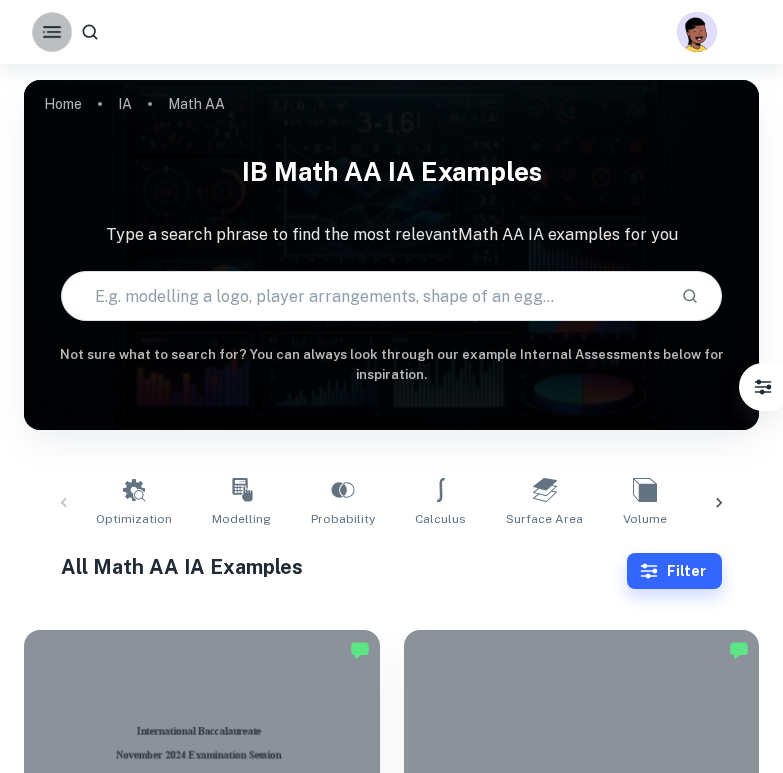 click 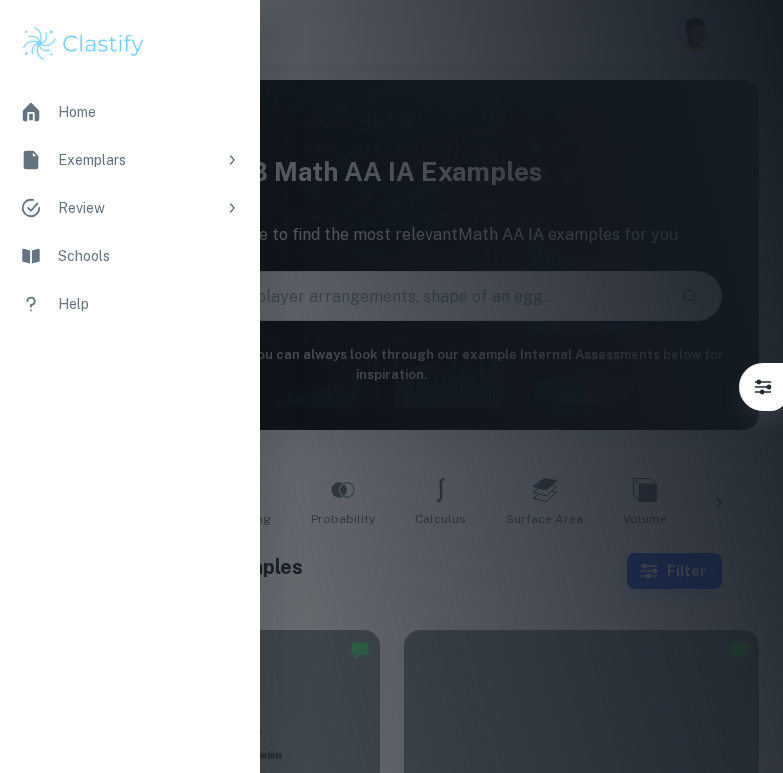 click on "Exemplars" at bounding box center (130, 160) 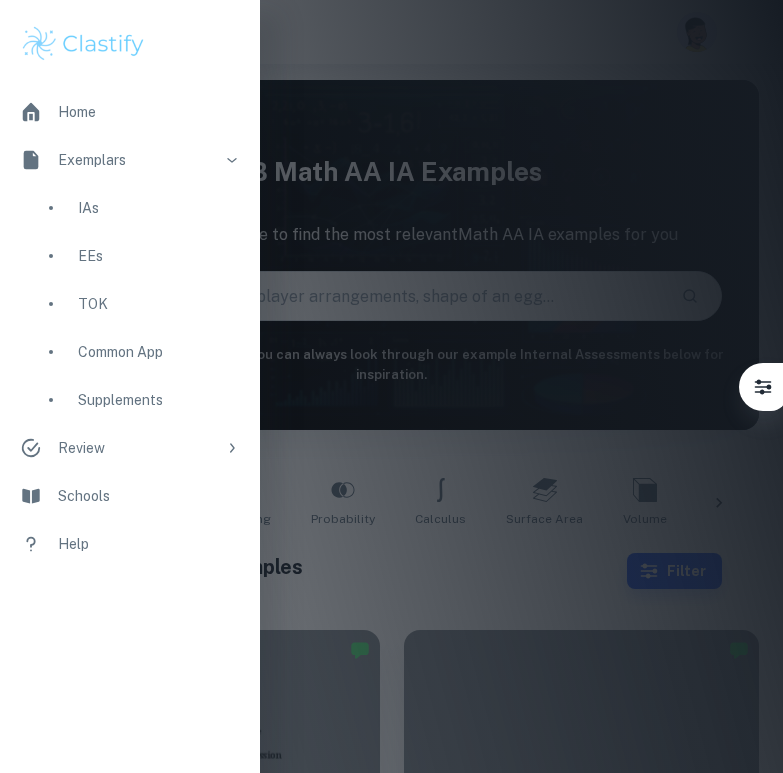 click on "IAs" at bounding box center [130, 208] 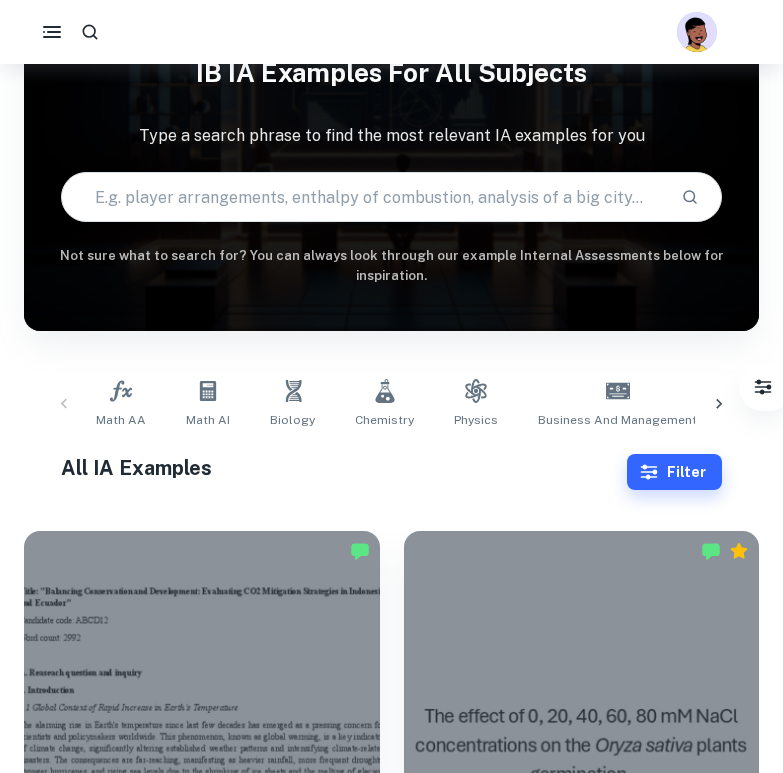 scroll, scrollTop: 176, scrollLeft: 0, axis: vertical 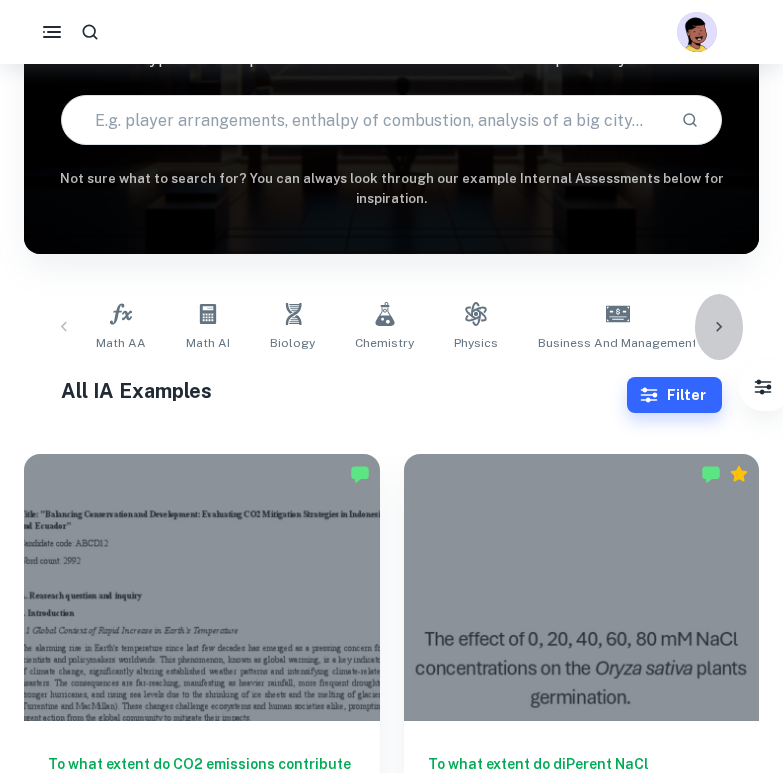 click 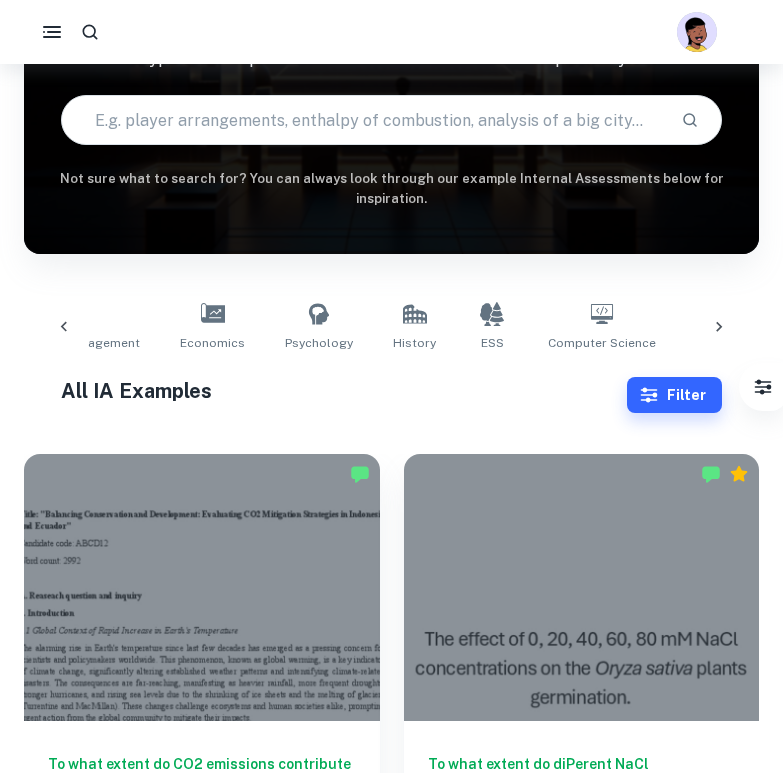 scroll, scrollTop: 0, scrollLeft: 557, axis: horizontal 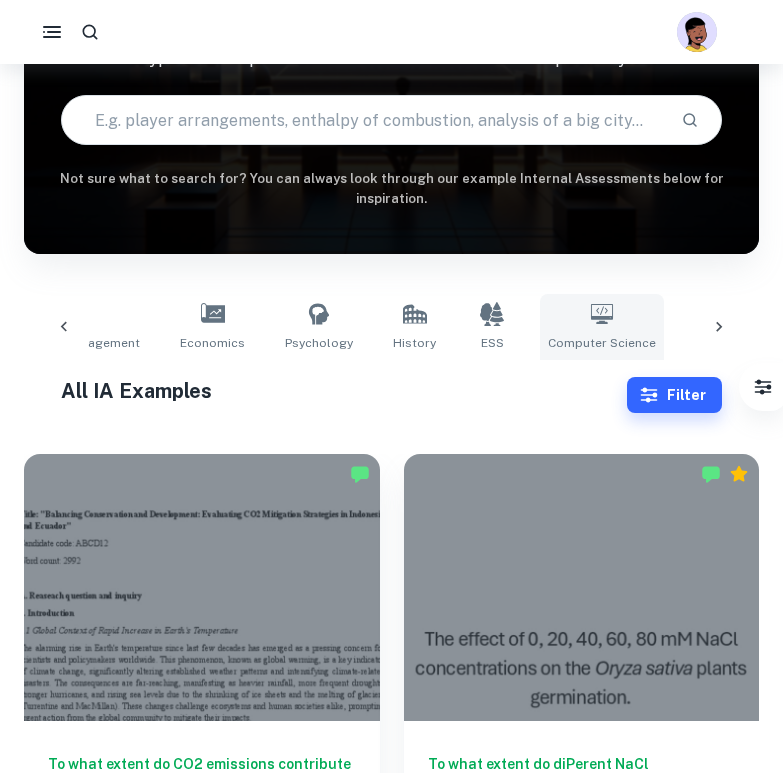 click on "Computer Science" at bounding box center (602, 327) 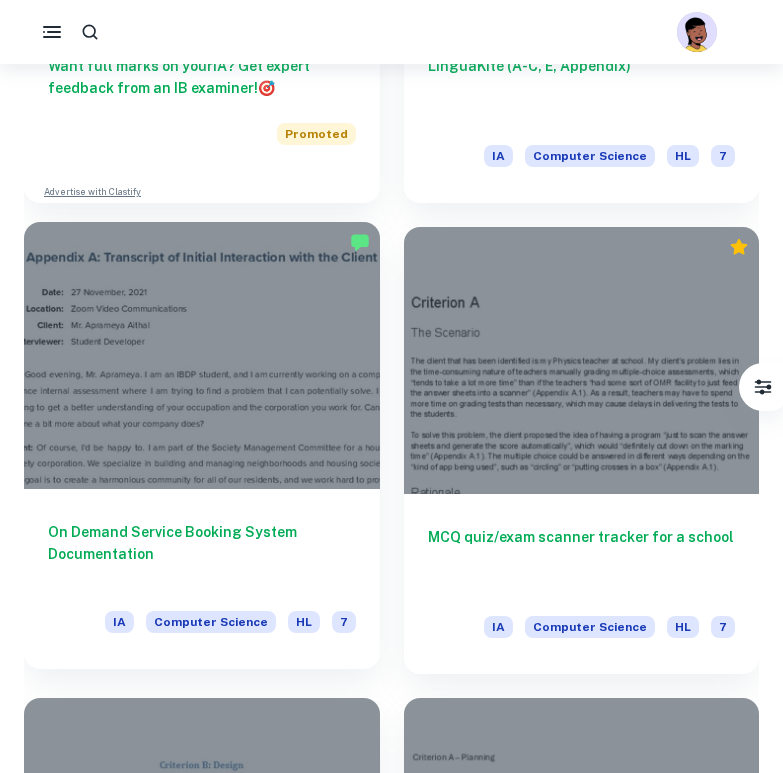 scroll, scrollTop: 1347, scrollLeft: 0, axis: vertical 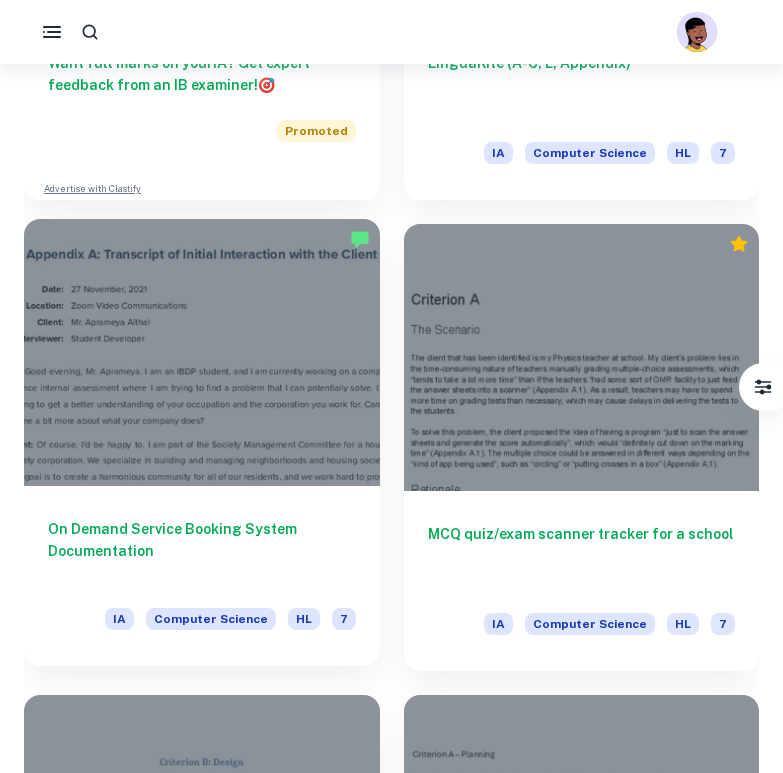 click at bounding box center (202, 352) 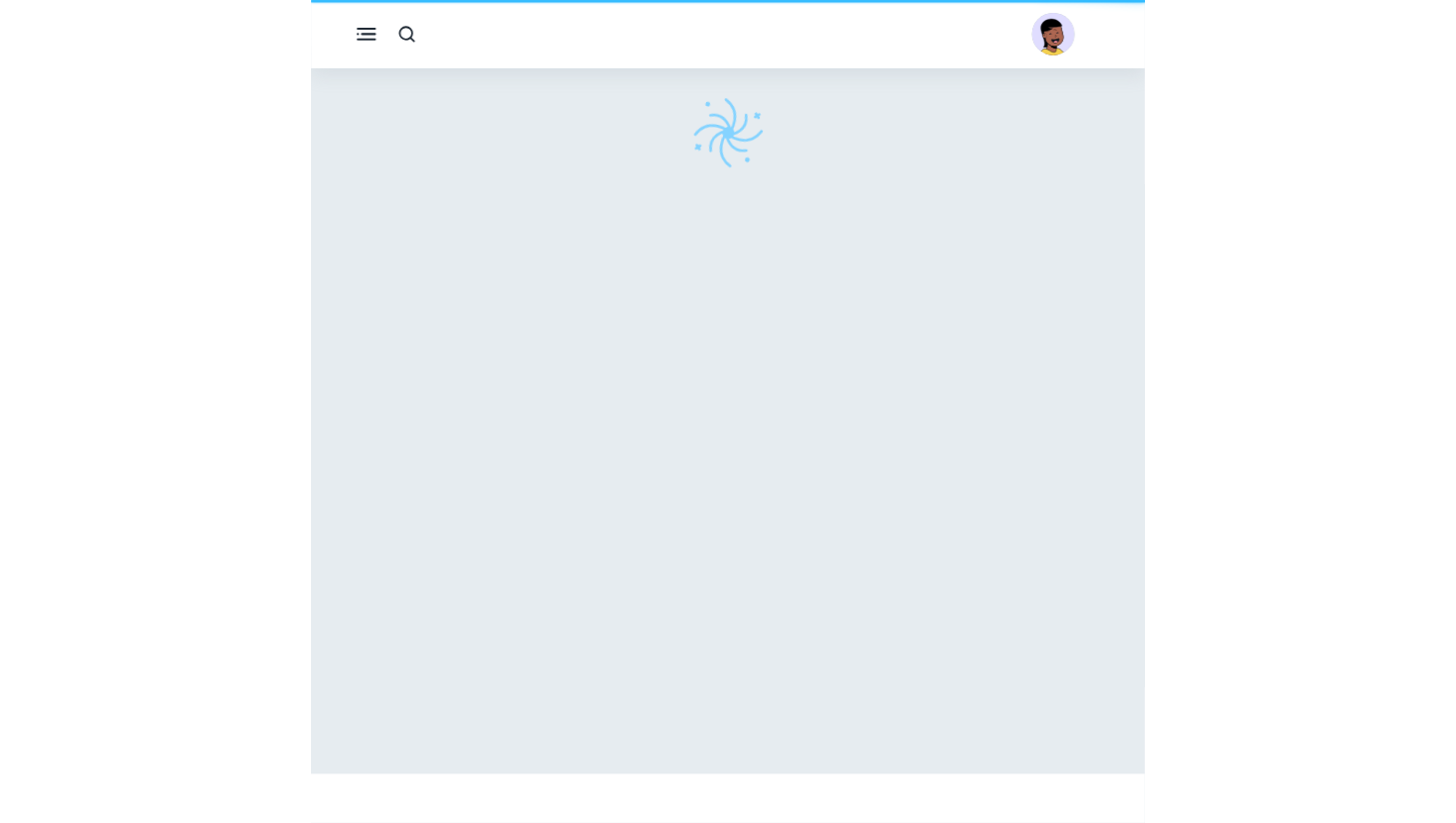 scroll, scrollTop: 0, scrollLeft: 0, axis: both 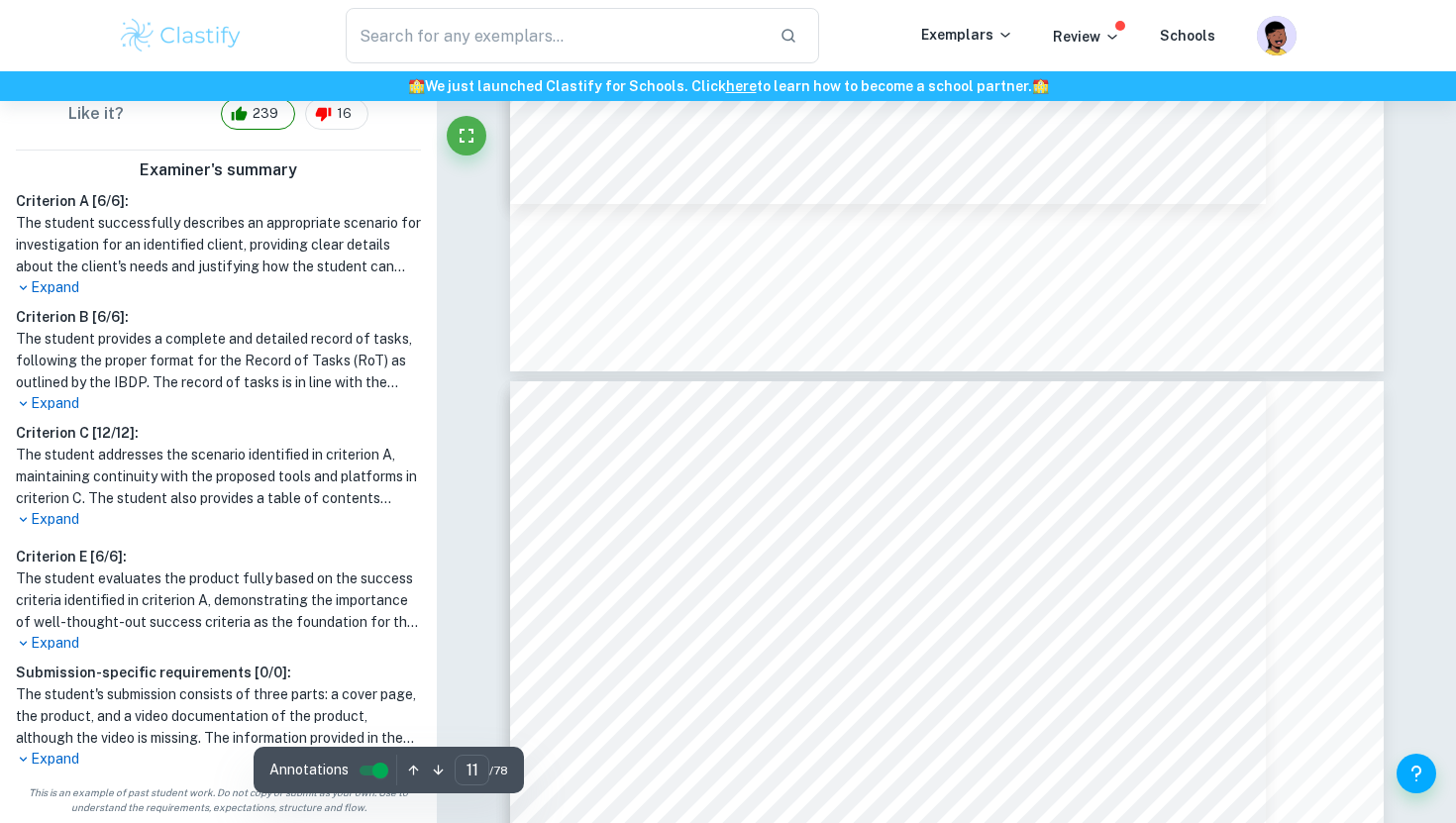 type on "12" 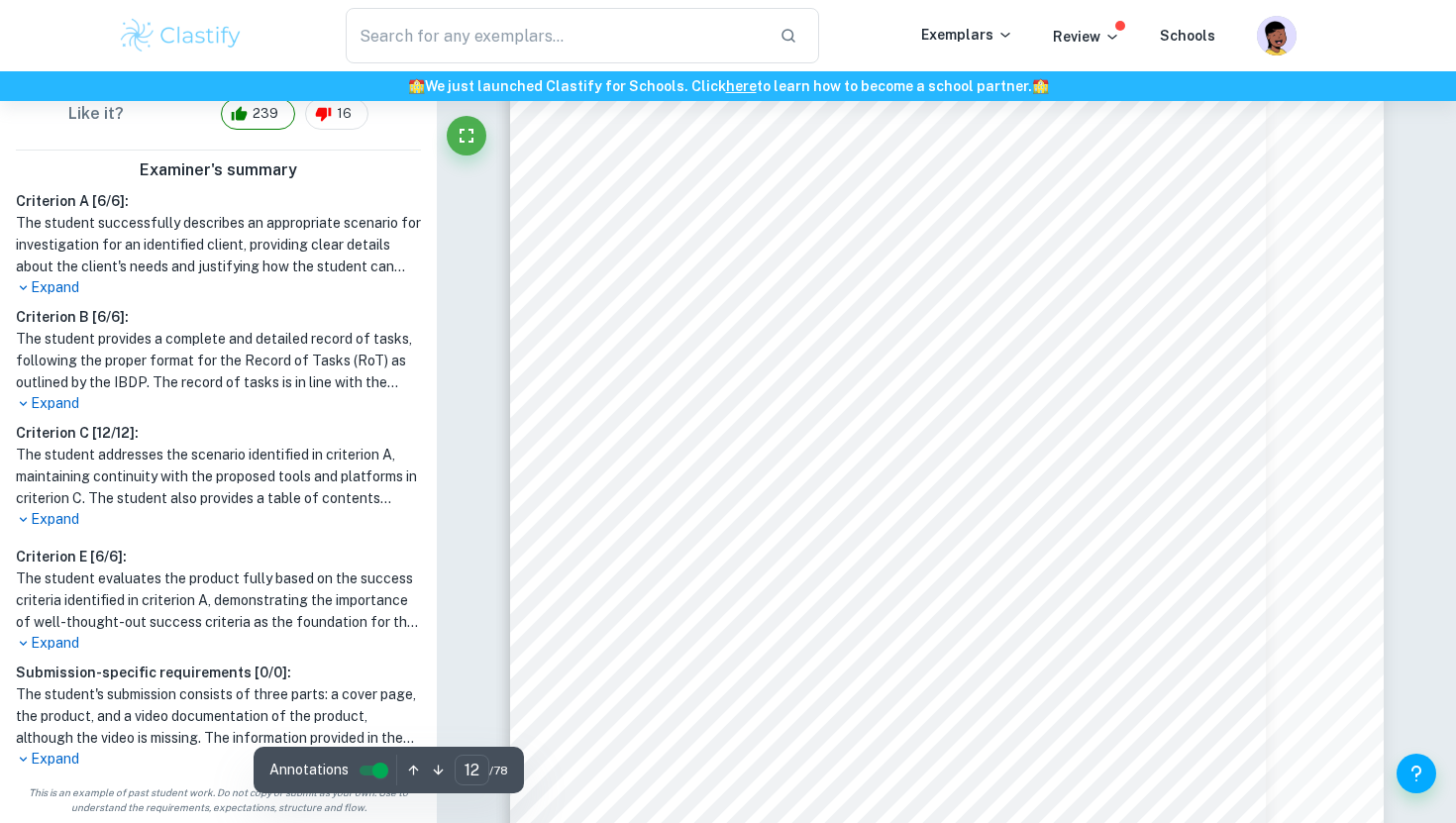 scroll, scrollTop: 14022, scrollLeft: 0, axis: vertical 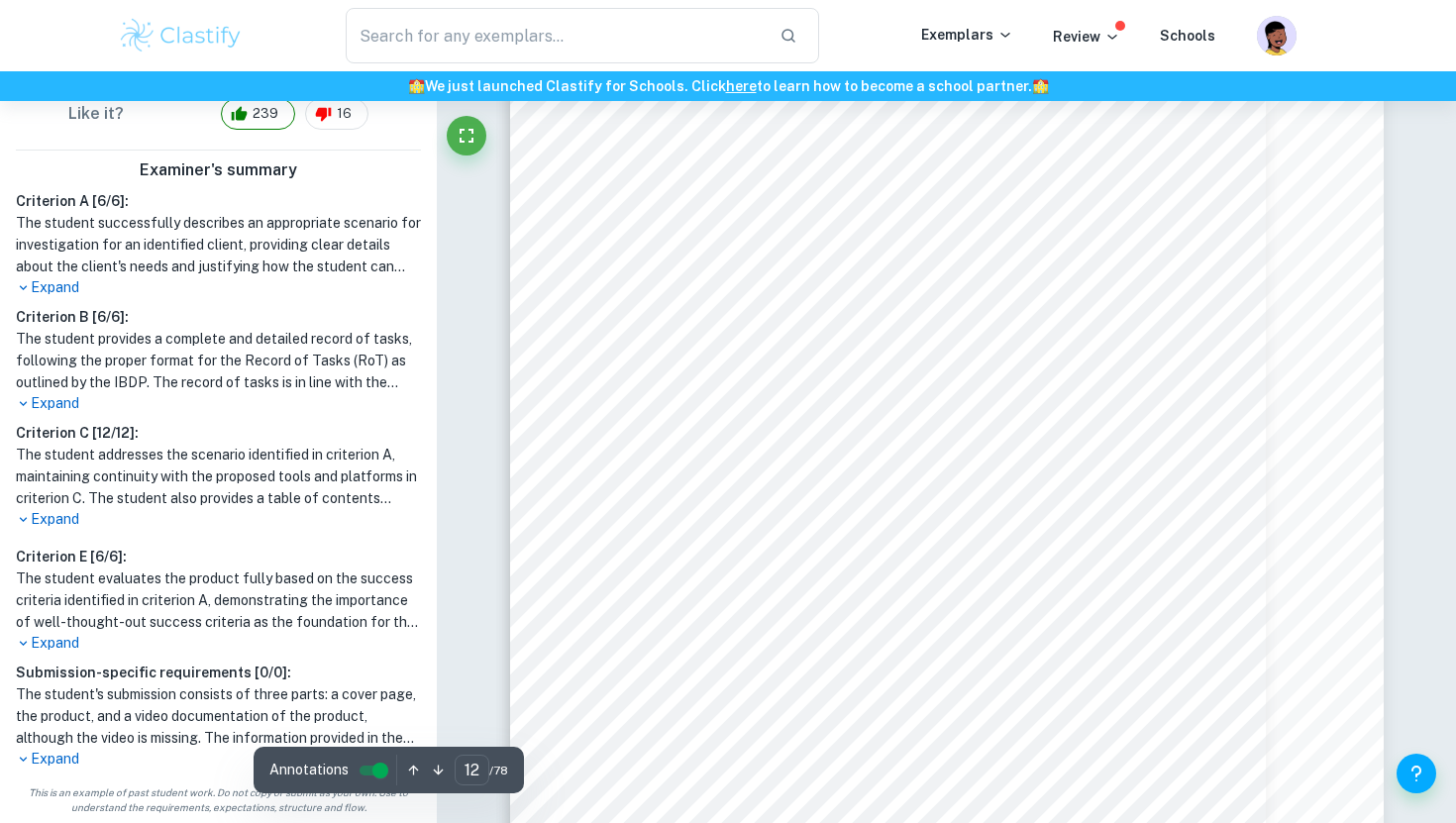 drag, startPoint x: 825, startPoint y: 143, endPoint x: 667, endPoint y: 131, distance: 158.45504 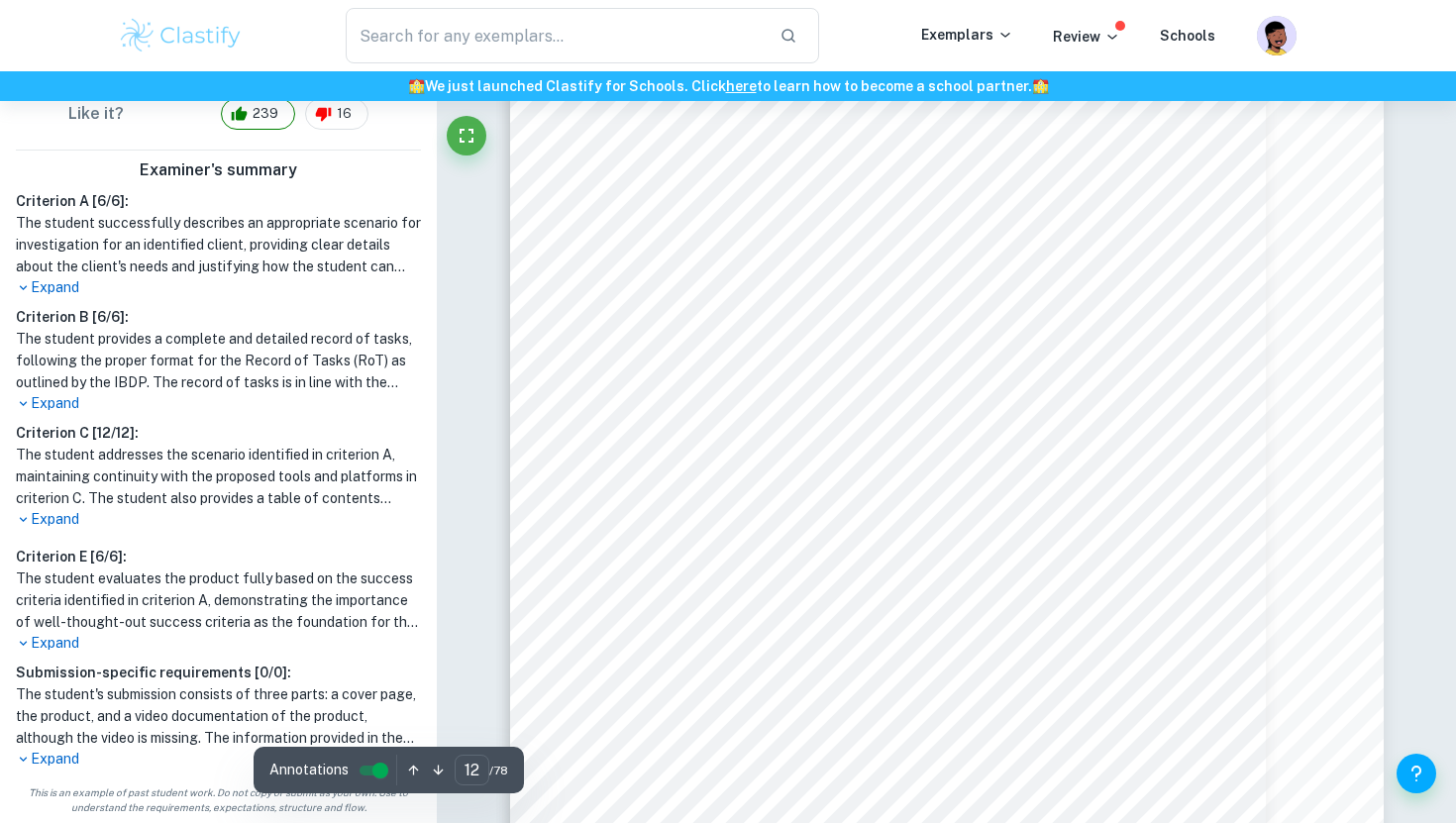 scroll, scrollTop: 14085, scrollLeft: 0, axis: vertical 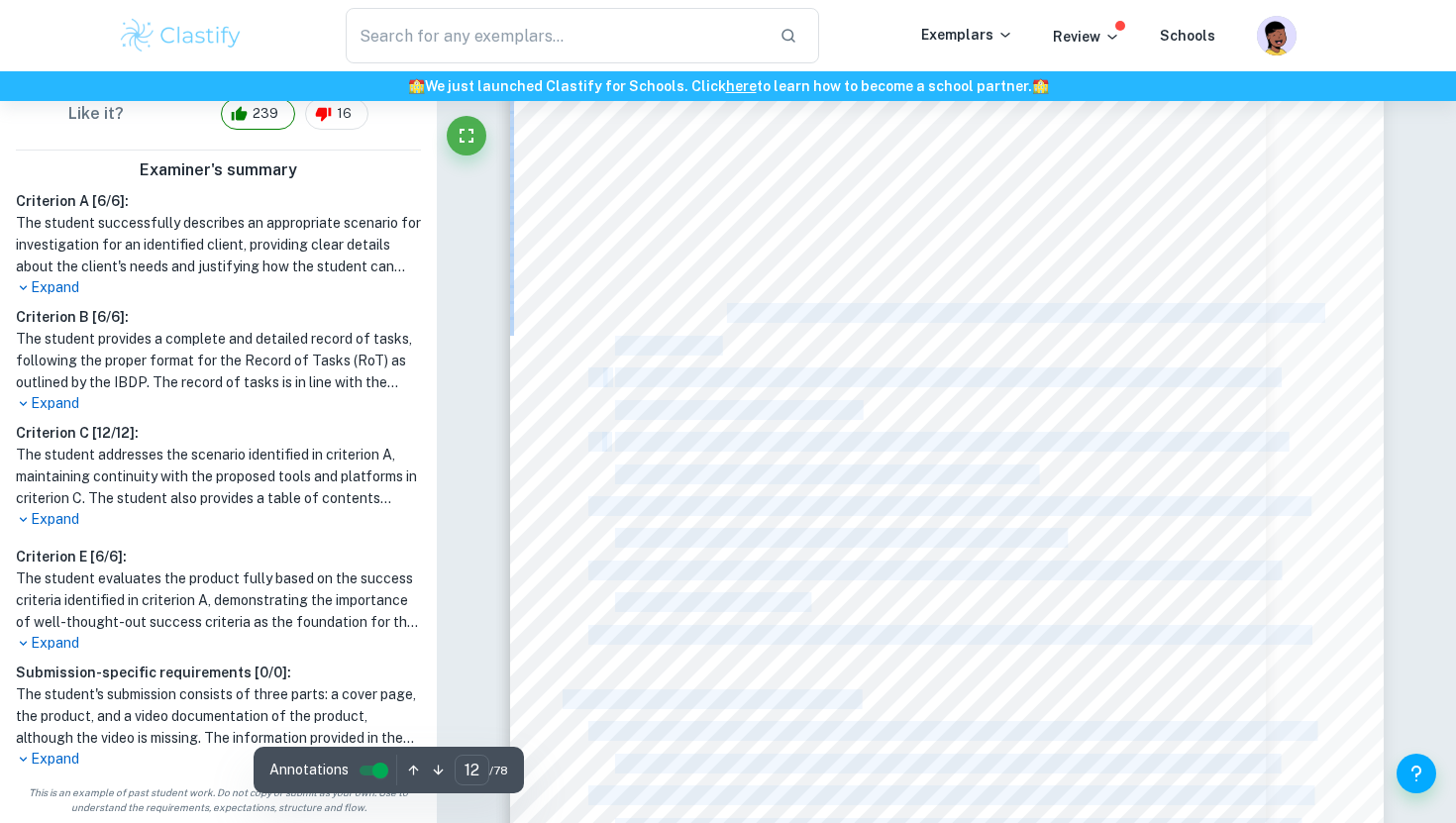 drag, startPoint x: 731, startPoint y: 310, endPoint x: 793, endPoint y: 338, distance: 68.029 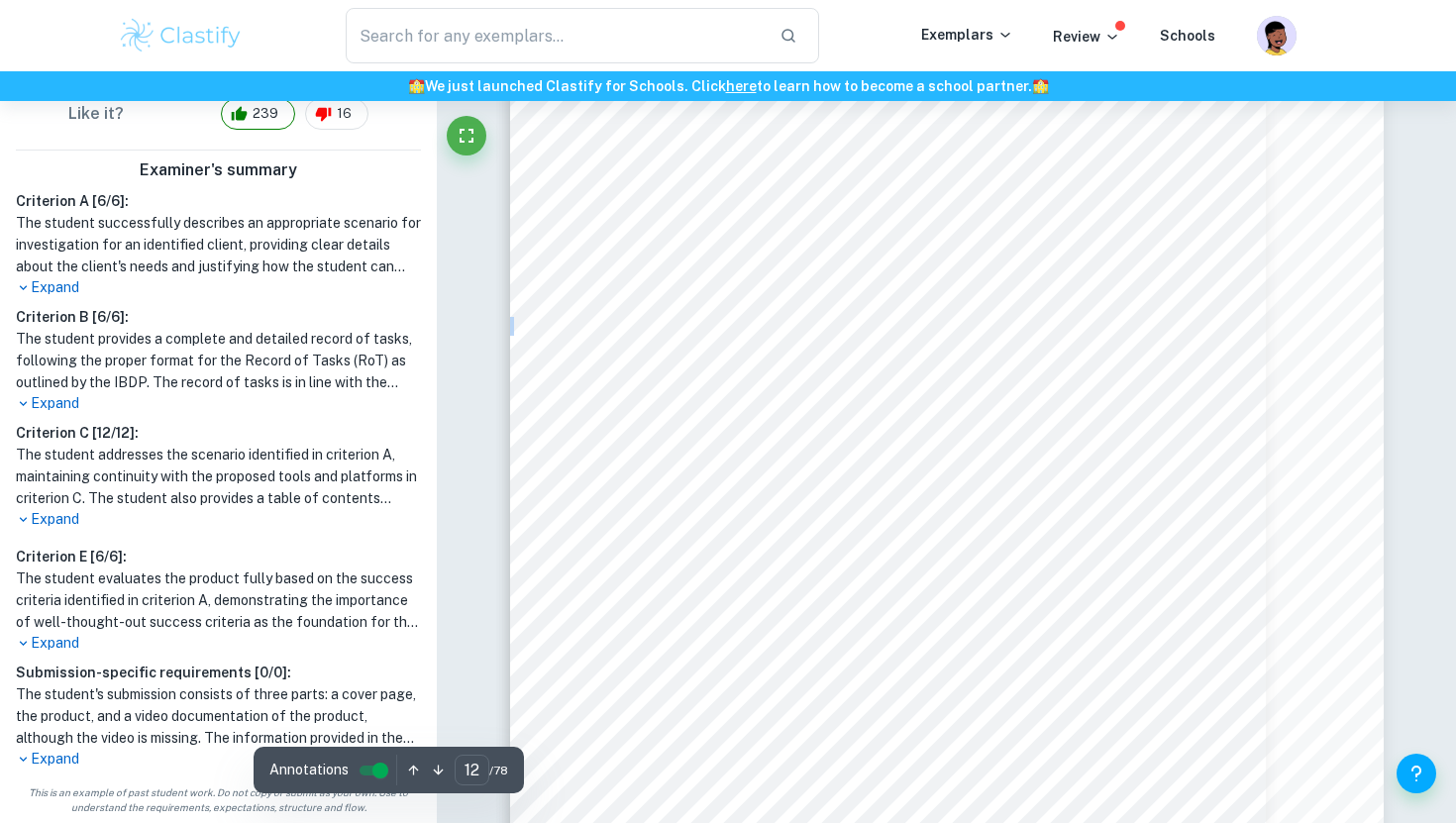 click on "Success Criteria: General Interface Features for Both Residents & Professionals 1.   The application will implement phone number authentication for user protection and redirect users to the home page based on their credentials. 2.   New users will be prompted to complete a form for user details, which will be saved in the database after submission. 3.   The application will have a form for creating and managing services oûered by professionals, adding reviews, and saving address details with geopoint locations. 4.   The application will include a feature to update user and service details in the database. 5.   Users will have the option to delete their accounts if they no longer wish to use the platform. 6.   Users will be able to communicate with professionals and residents via phone call or chat using their registered mobile number or within the mobile app. 7.   A feature to ûlter bookings and professionals based on booking status, occupation, location, and distance. 8.   bookings within the application." at bounding box center [947, 476] 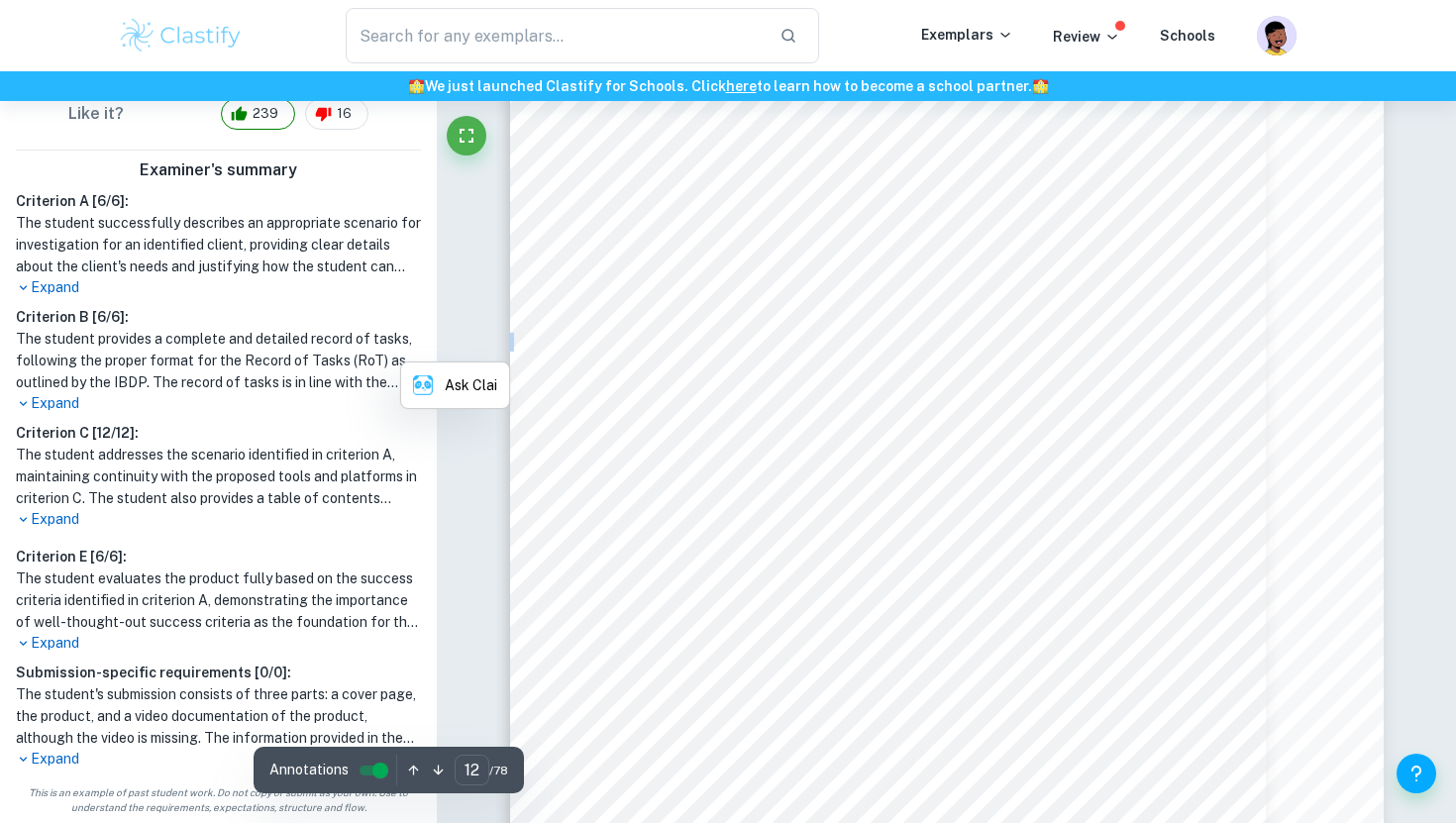 scroll, scrollTop: 14067, scrollLeft: 0, axis: vertical 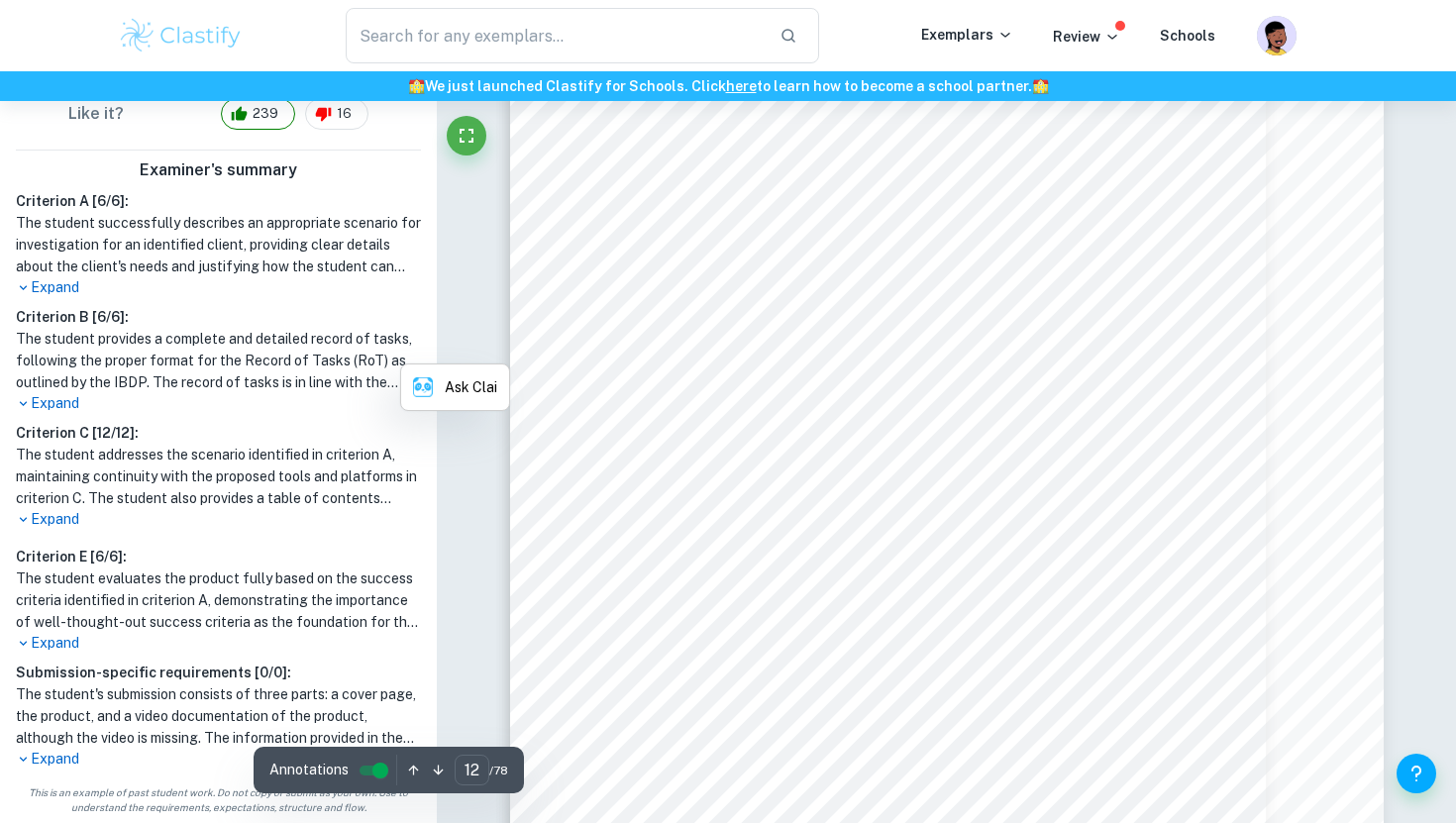 click on "Users will be able to communicate with professionals and residents via phone call or chat" at bounding box center [957, 268] 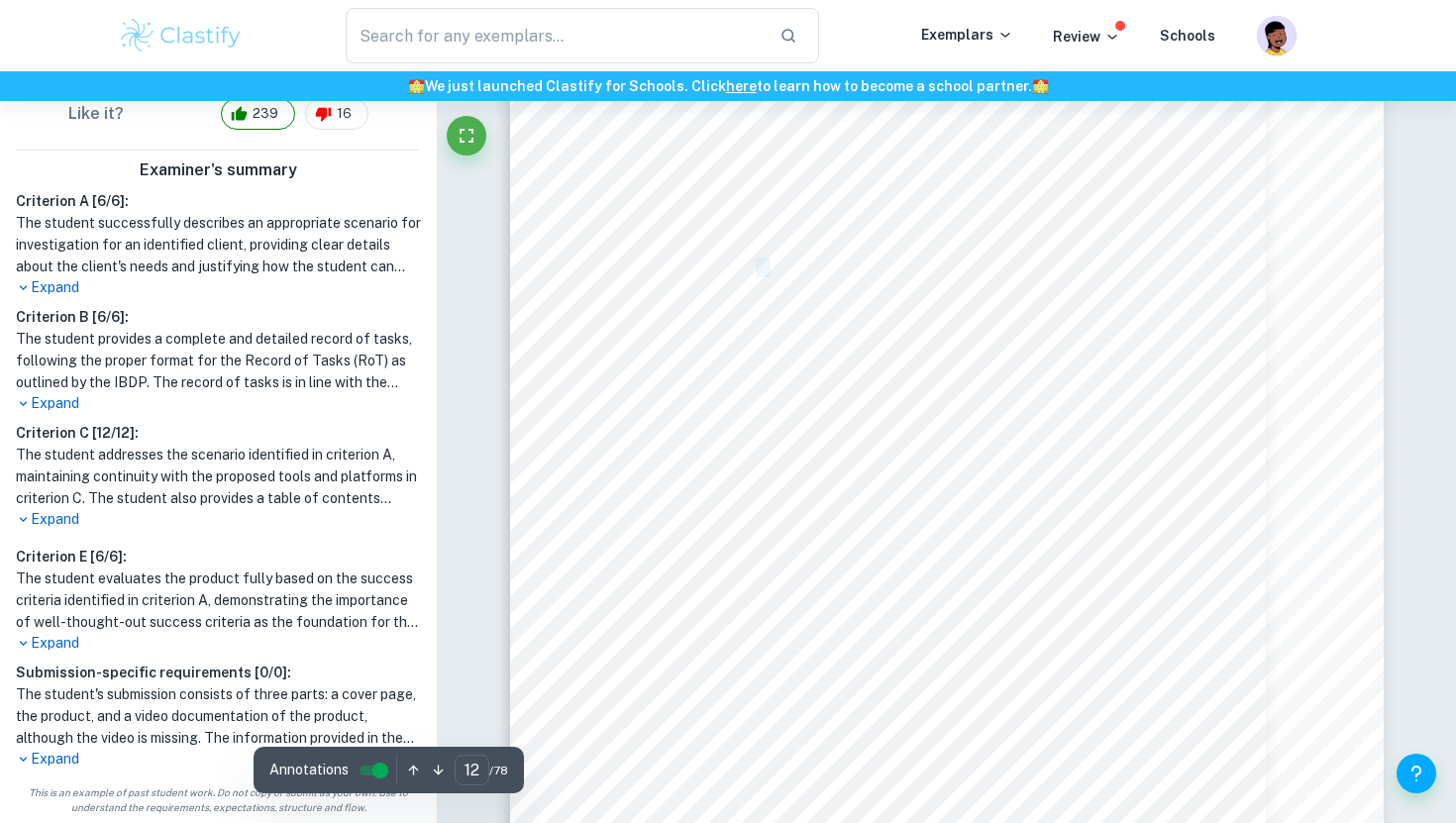 click on "Users will be able to communicate with professionals and residents via phone call or chat" at bounding box center (957, 268) 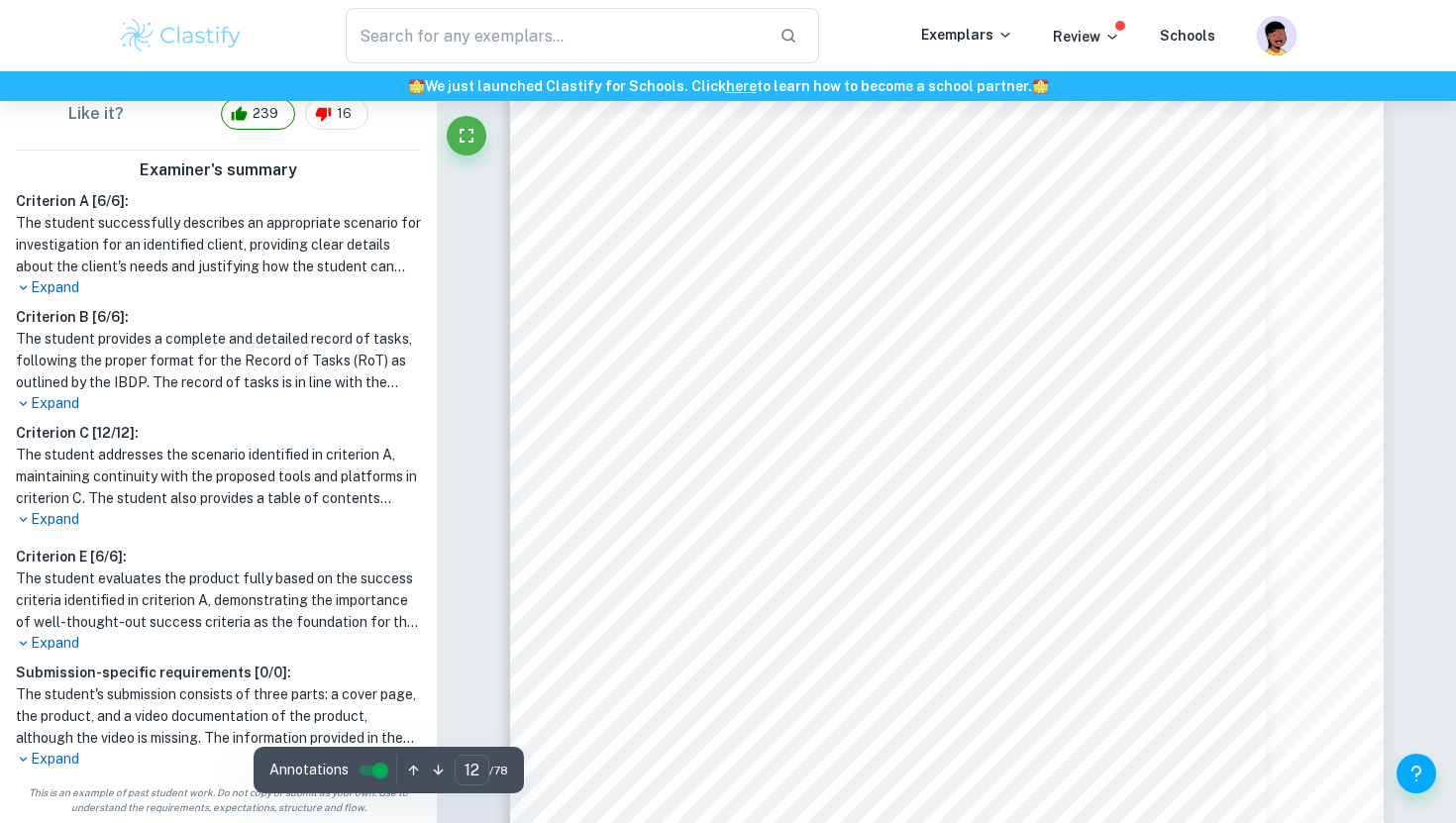 click on "Users will be able to communicate with professionals and residents via phone call or chat" at bounding box center (957, 268) 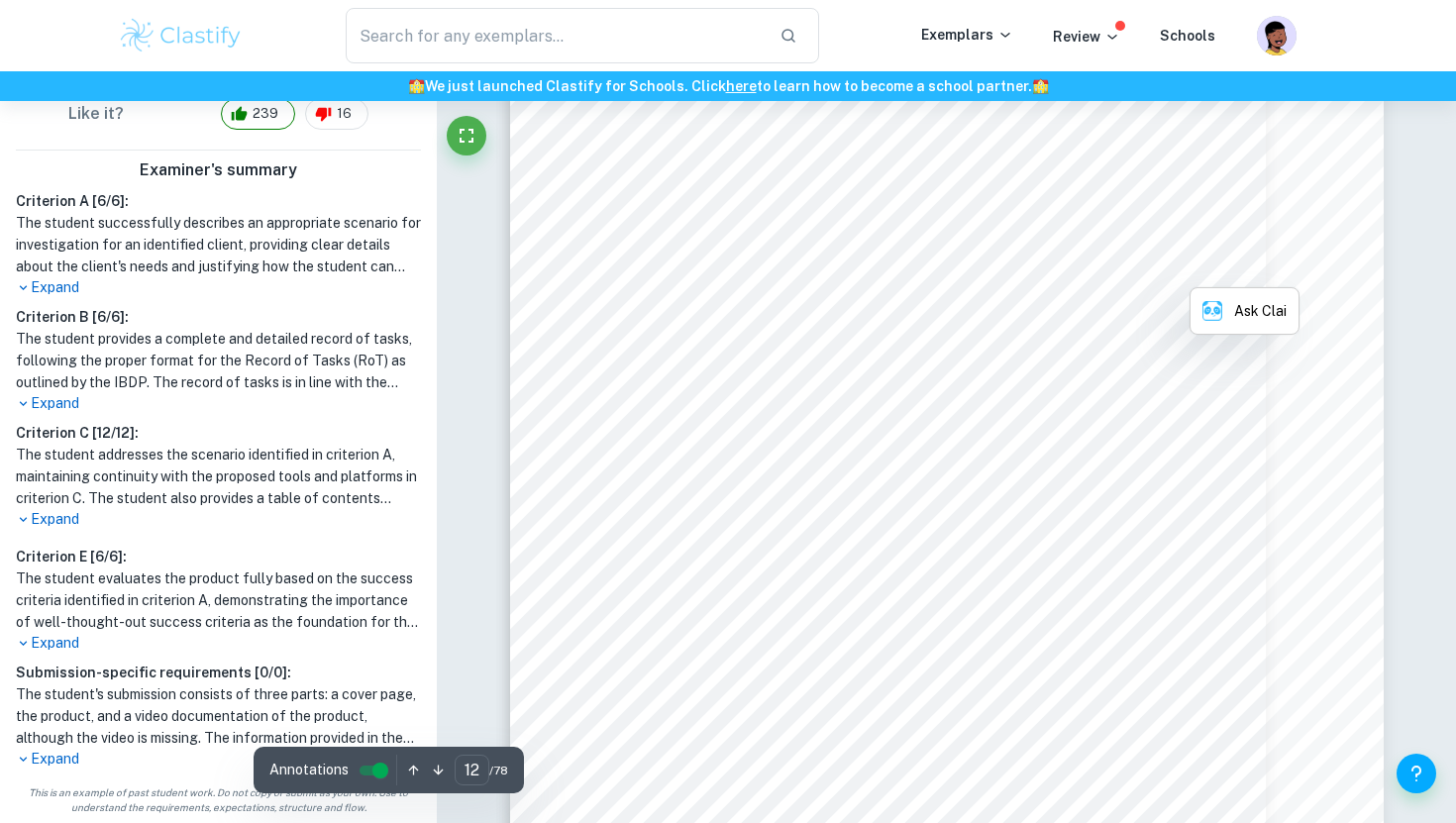 click on "Users will be able to communicate with professionals and residents via phone call or chat" at bounding box center [957, 268] 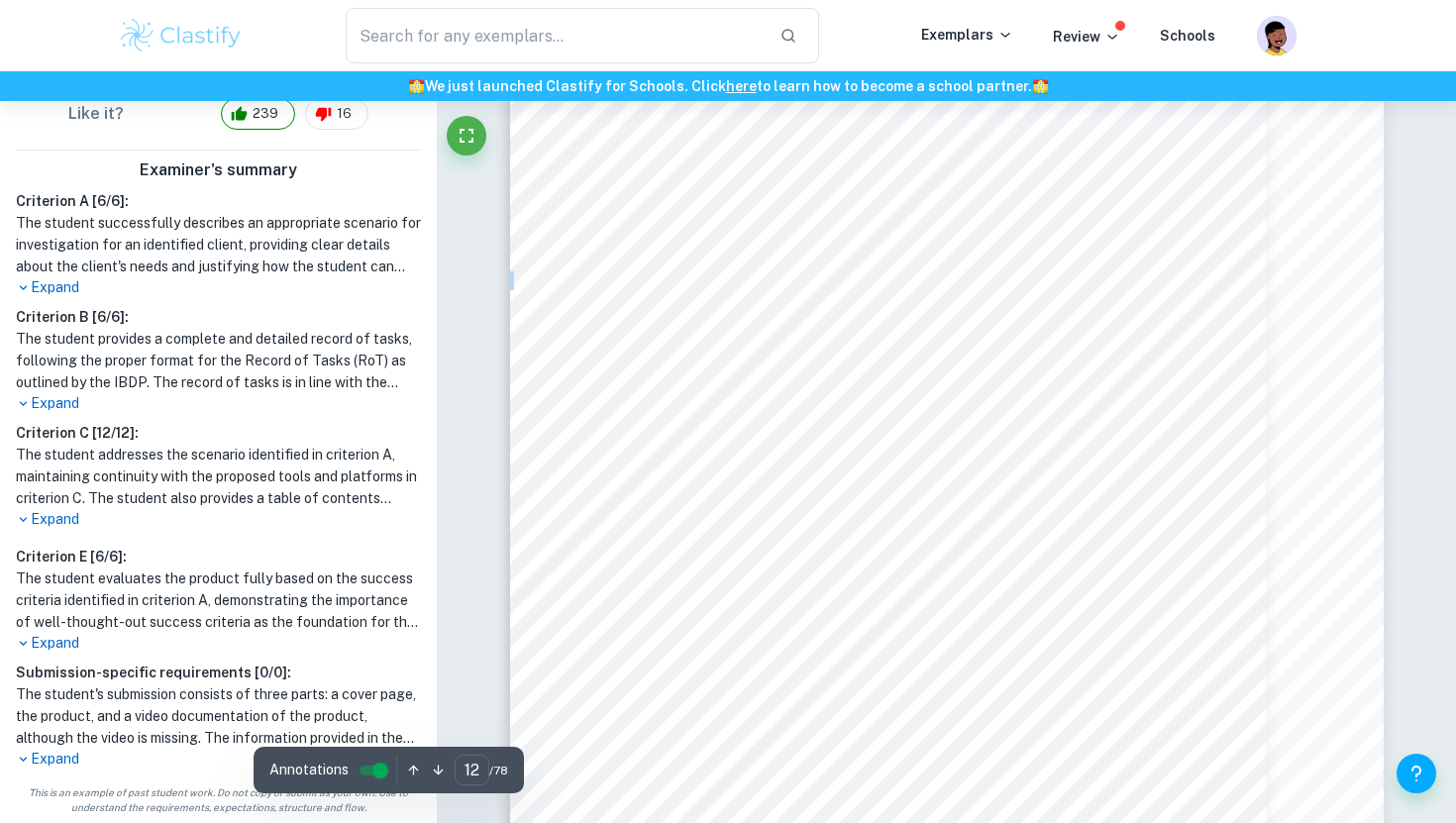 click on "Success Criteria: General Interface Features for Both Residents & Professionals 1.   The application will implement phone number authentication for user protection and redirect users to the home page based on their credentials. 2.   New users will be prompted to complete a form for user details, which will be saved in the database after submission. 3.   The application will have a form for creating and managing services oûered by professionals, adding reviews, and saving address details with geopoint locations. 4.   The application will include a feature to update user and service details in the database. 5.   Users will have the option to delete their accounts if they no longer wish to use the platform. 6.   Users will be able to communicate with professionals and residents via phone call or chat using their registered mobile number or within the mobile app. 7.   A feature to ûlter bookings and professionals based on booking status, occupation, location, and distance. 8.   bookings within the application." at bounding box center [947, 494] 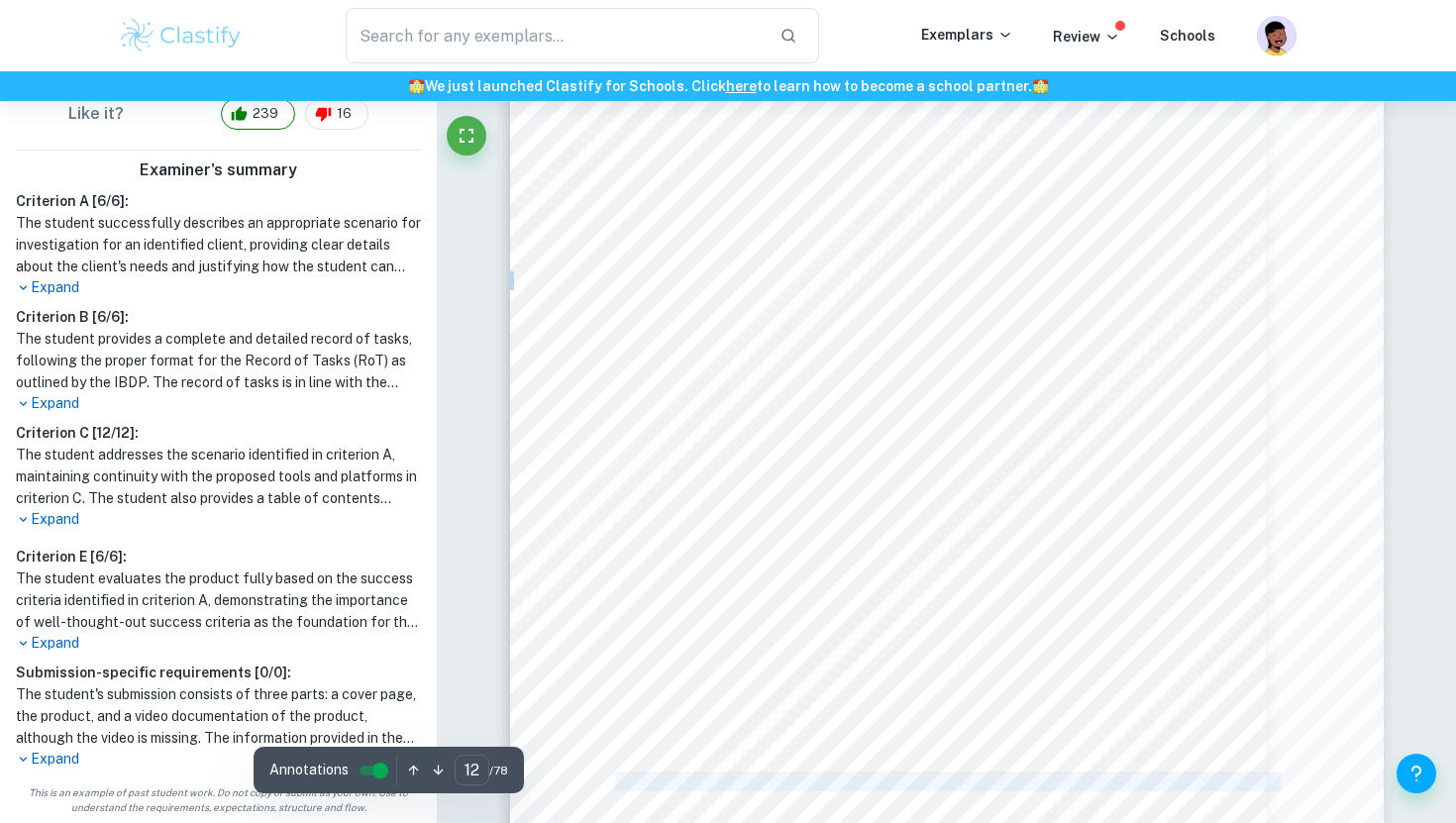 click on "Success Criteria: General Interface Features for Both Residents & Professionals 1.   The application will implement phone number authentication for user protection and redirect users to the home page based on their credentials. 2.   New users will be prompted to complete a form for user details, which will be saved in the database after submission. 3.   The application will have a form for creating and managing services oûered by professionals, adding reviews, and saving address details with geopoint locations. 4.   The application will include a feature to update user and service details in the database. 5.   Users will have the option to delete their accounts if they no longer wish to use the platform. 6.   Users will be able to communicate with professionals and residents via phone call or chat using their registered mobile number or within the mobile app. 7.   A feature to ûlter bookings and professionals based on booking status, occupation, location, and distance. 8.   bookings within the application." at bounding box center (947, 494) 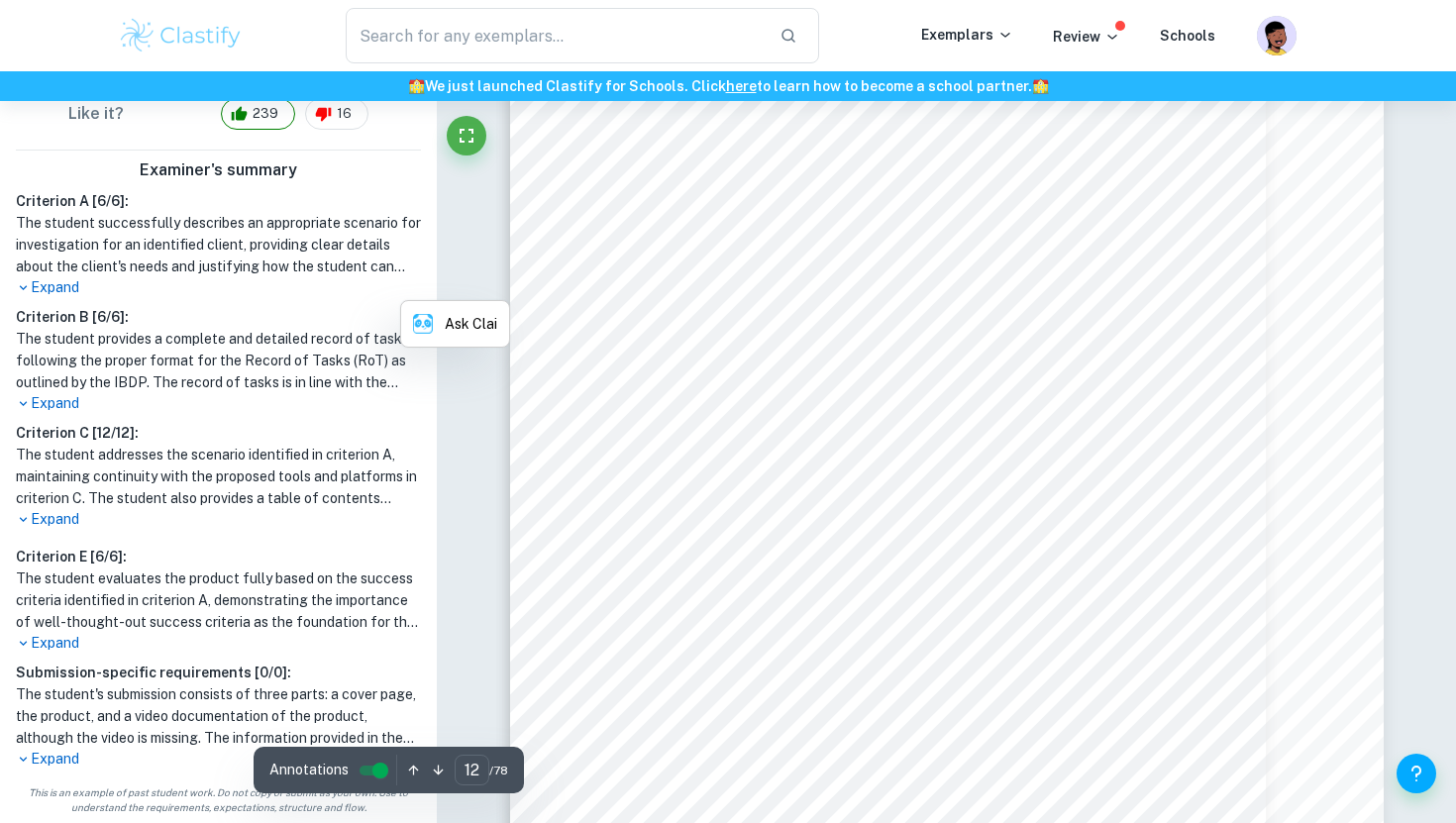 click on "using their registered mobile number or within the mobile app." at bounding box center (854, 300) 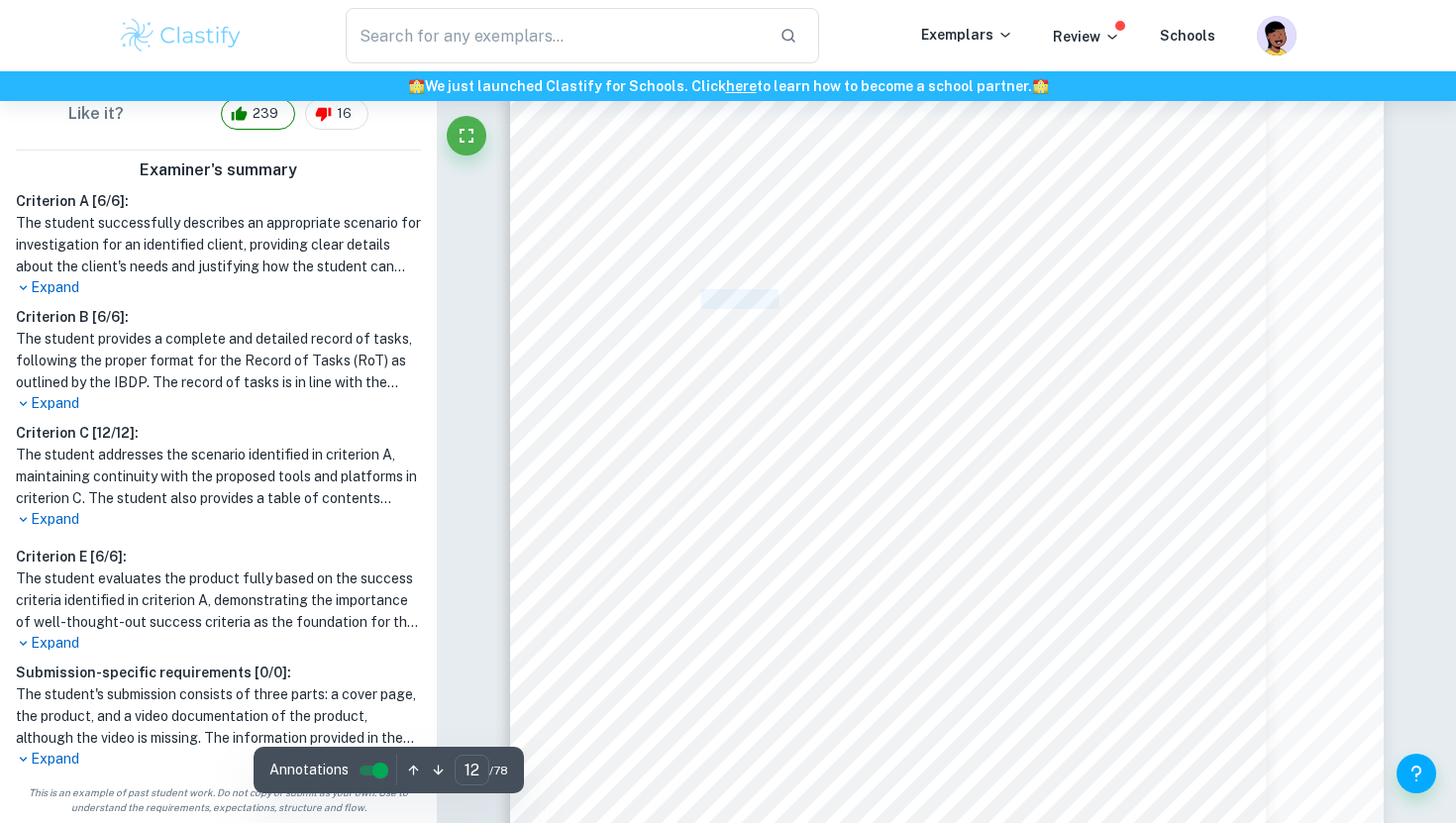 click on "using their registered mobile number or within the mobile app." at bounding box center (854, 300) 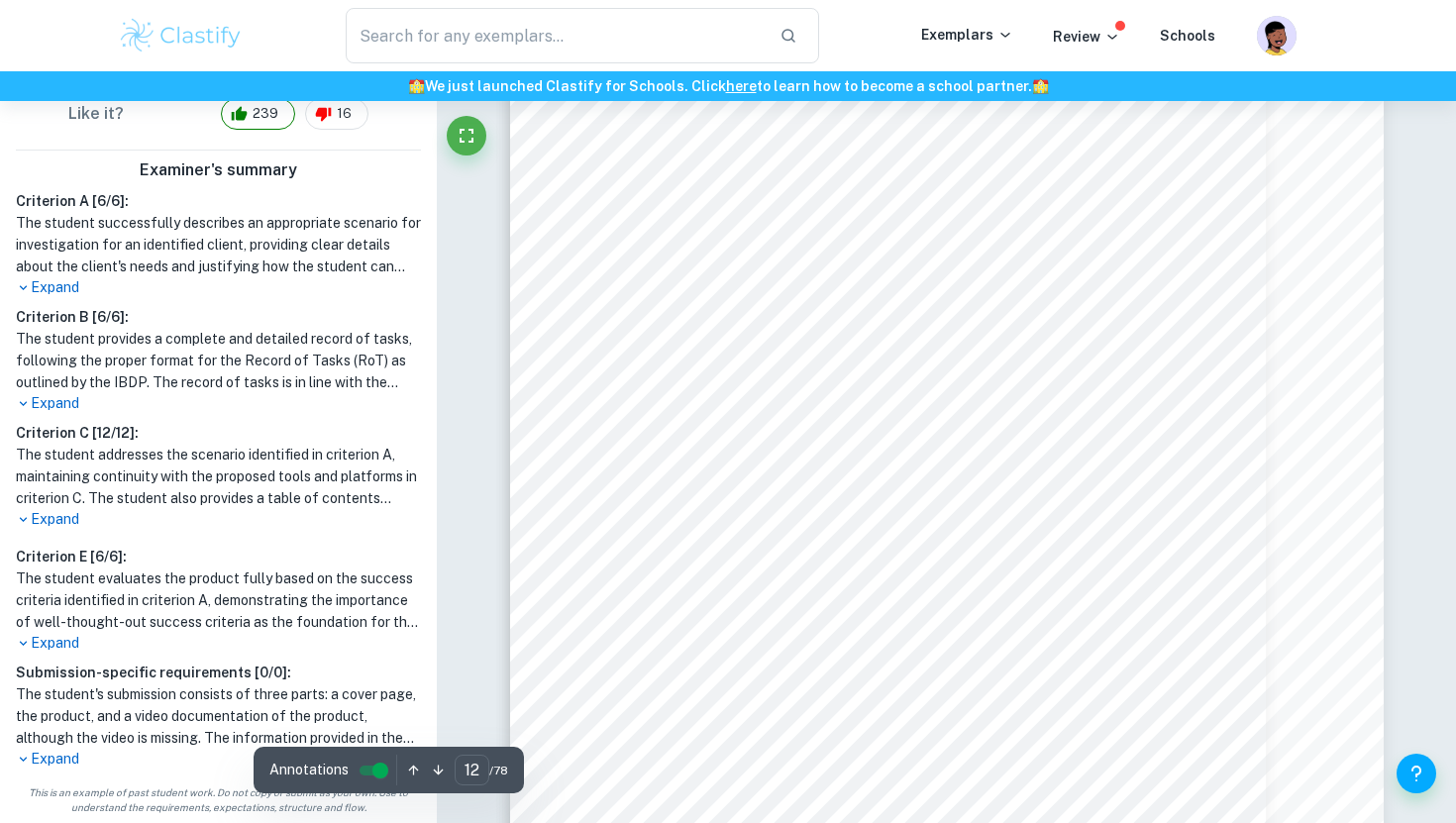 click on "using their registered mobile number or within the mobile app." at bounding box center (854, 300) 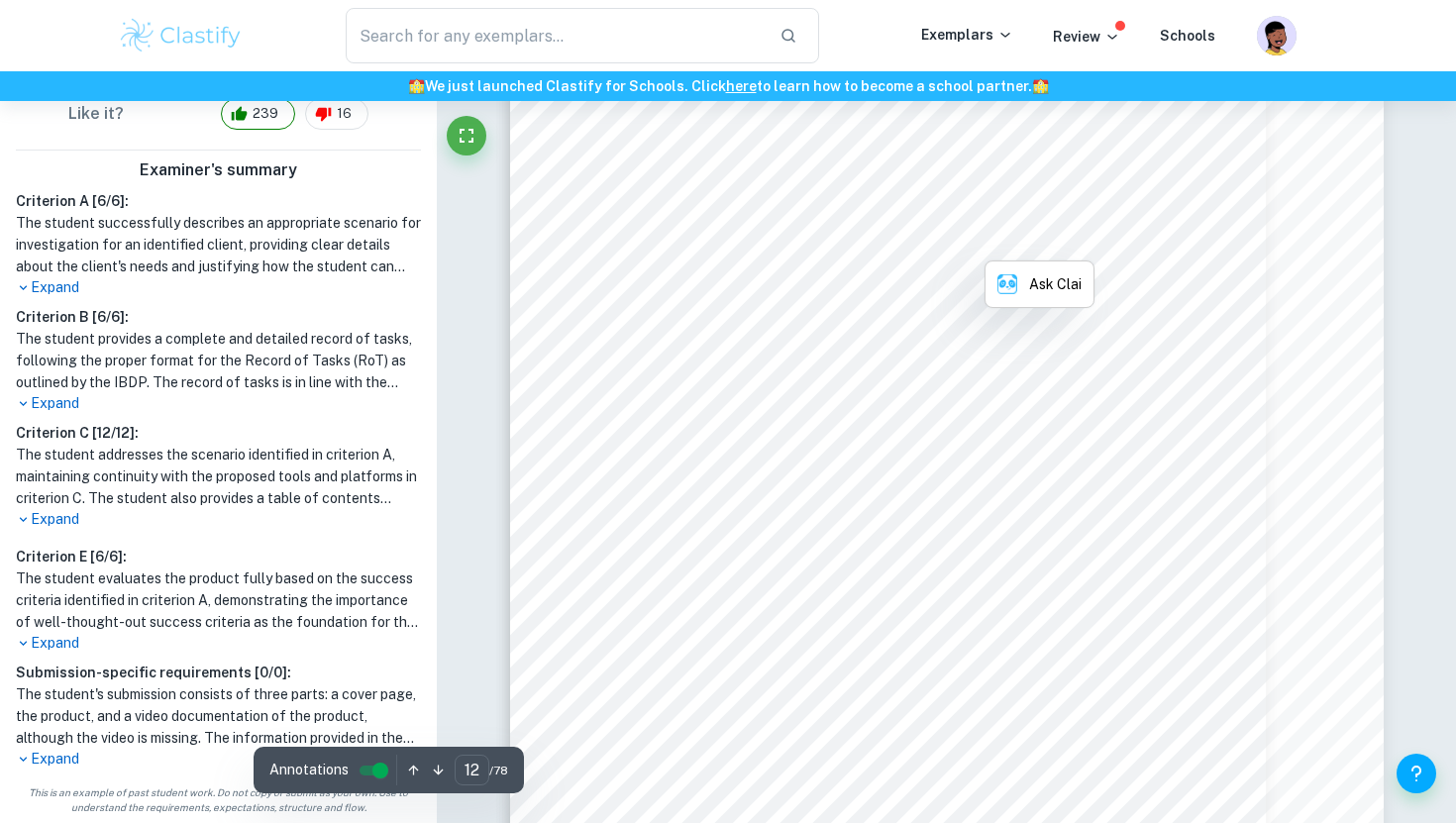 scroll, scrollTop: 14287, scrollLeft: 0, axis: vertical 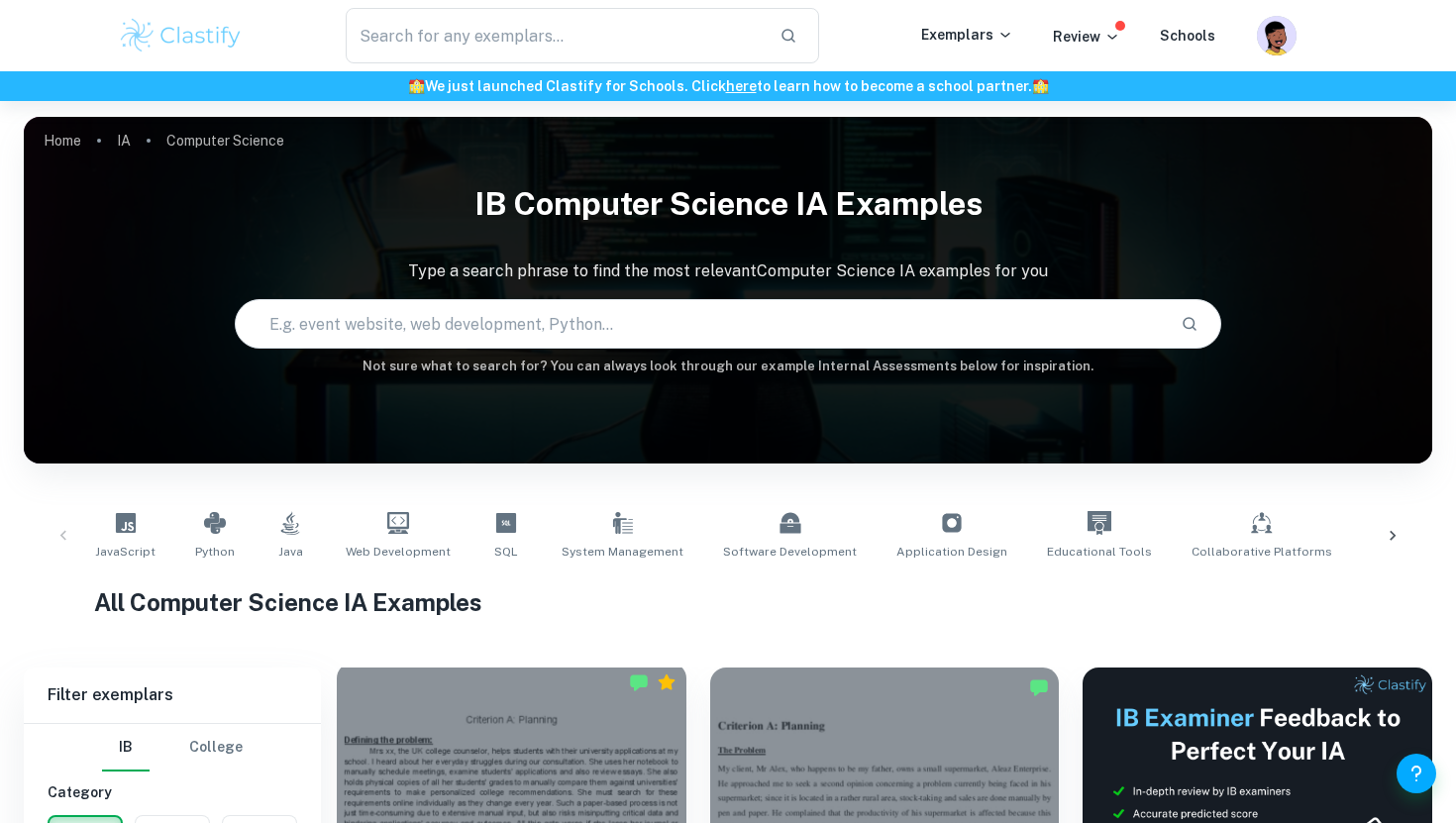 click at bounding box center (511, 793) 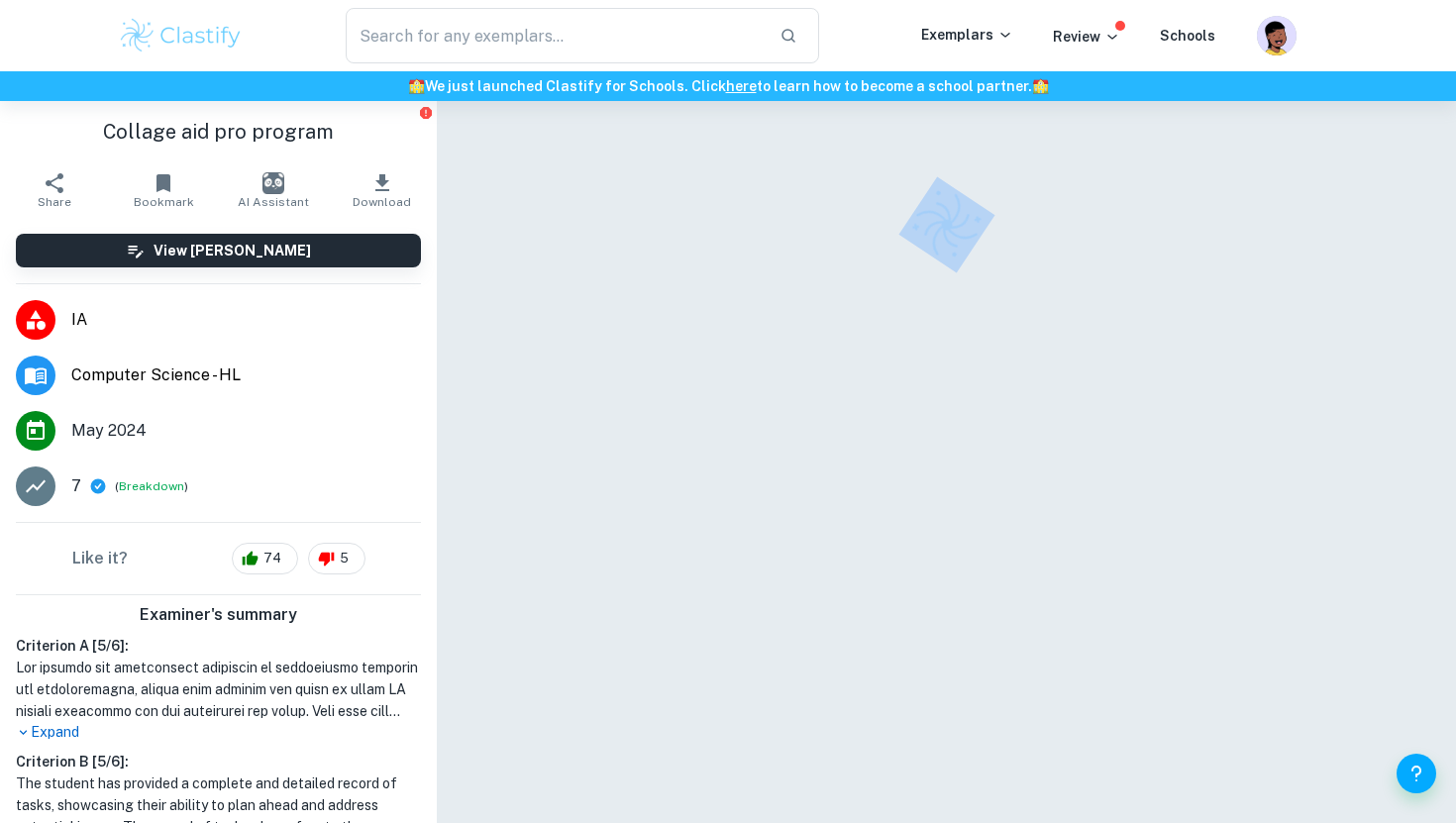 drag, startPoint x: 575, startPoint y: 658, endPoint x: 988, endPoint y: 122, distance: 676.6572 